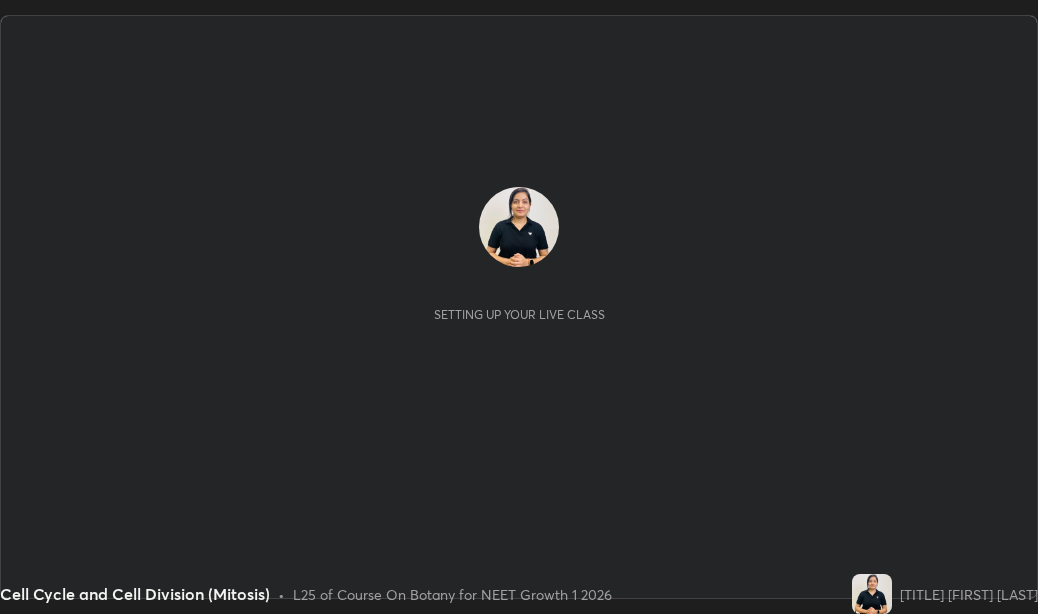 scroll, scrollTop: 0, scrollLeft: 0, axis: both 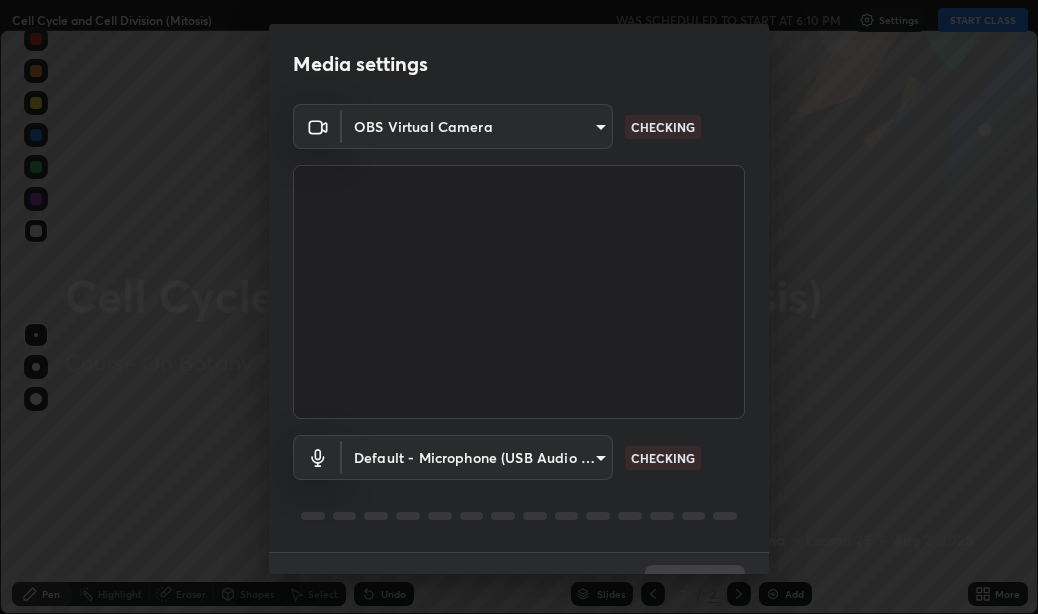 click on "Media settings OBS Virtual Camera 538563fbb882ff56b8a553c4a89ceef533d666b38d0d603422b6ad01f4c93ed7 CHECKING Default - Microphone (USB Audio Device) default CHECKING 1 / 5 Next" at bounding box center [519, 307] 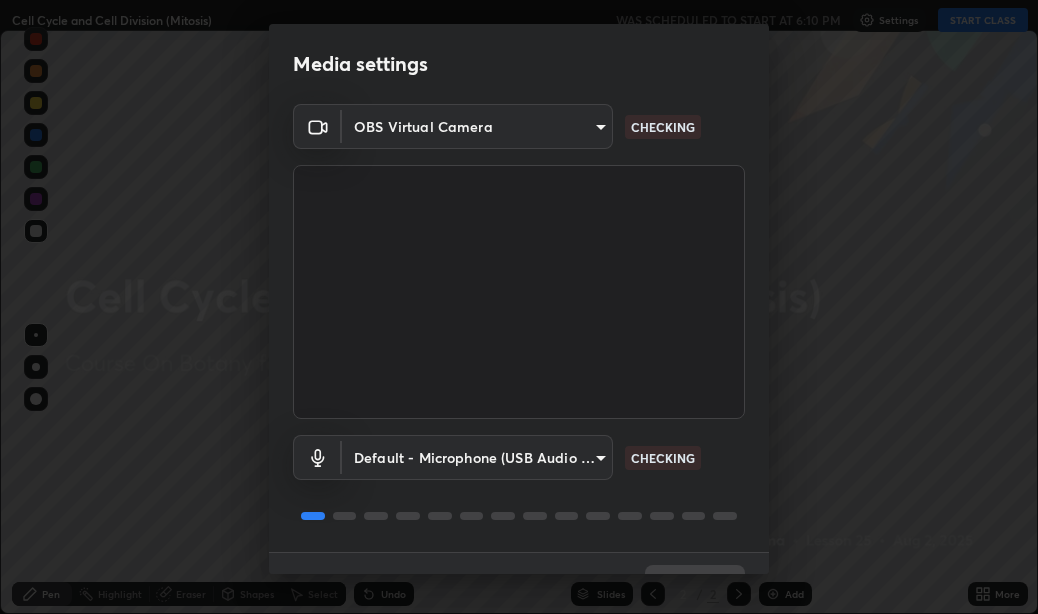 click at bounding box center [519, 292] 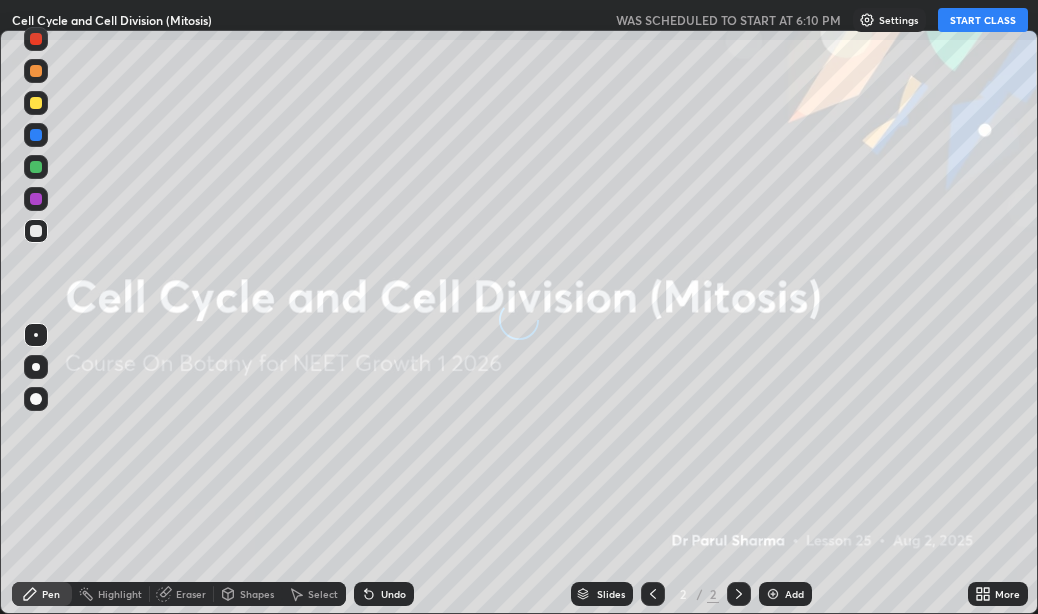 scroll, scrollTop: 0, scrollLeft: 0, axis: both 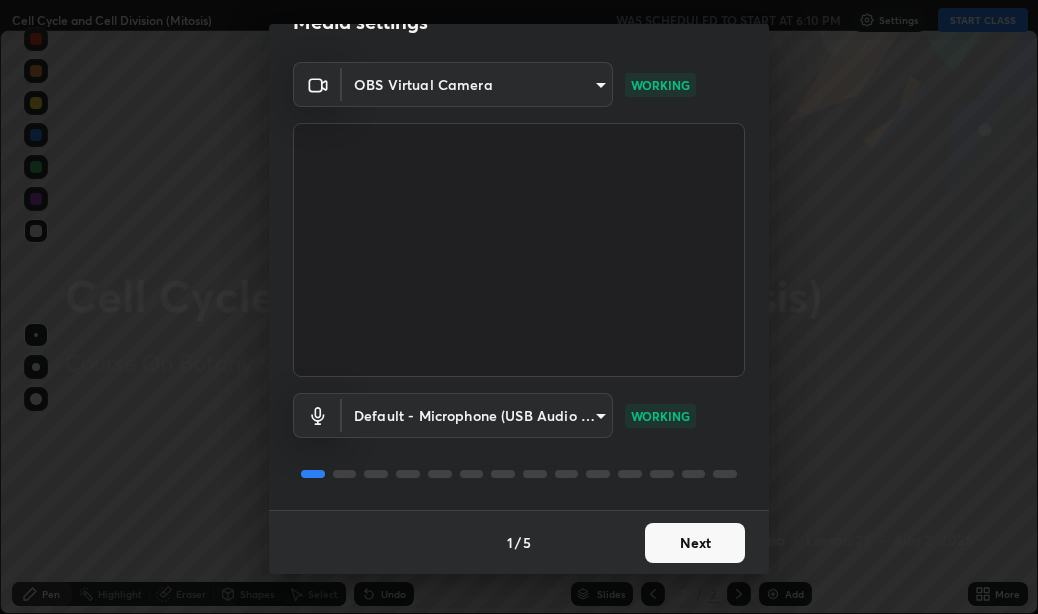 click on "Next" at bounding box center (695, 543) 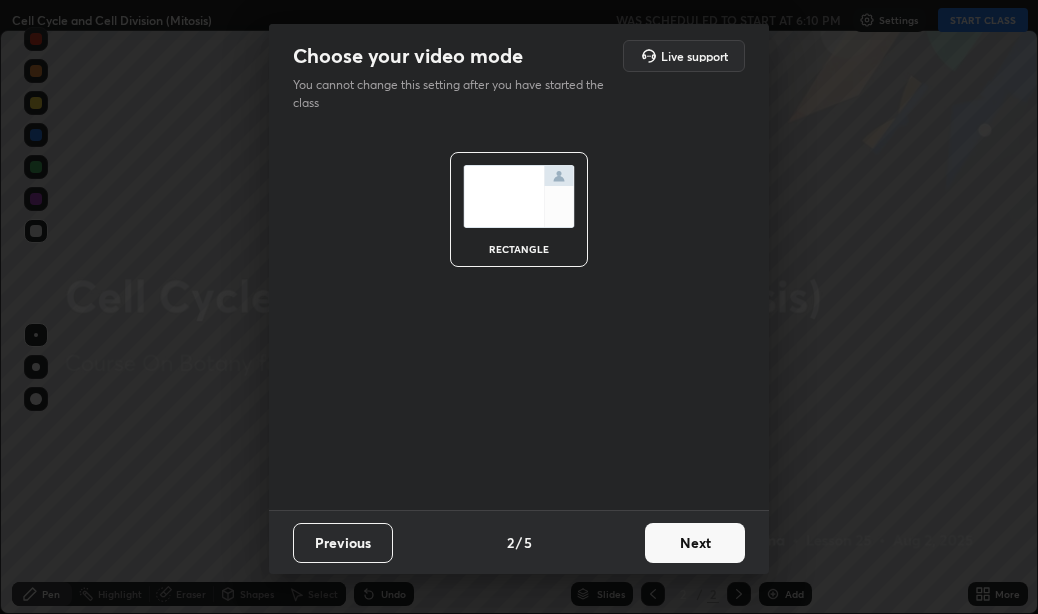 click on "Next" at bounding box center [695, 543] 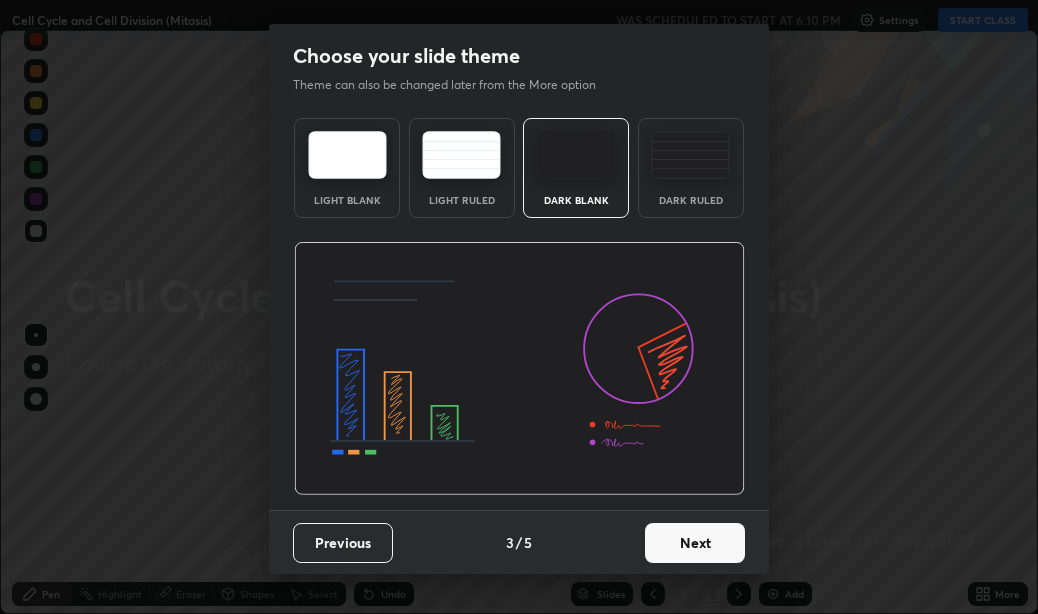 click on "Next" at bounding box center [695, 543] 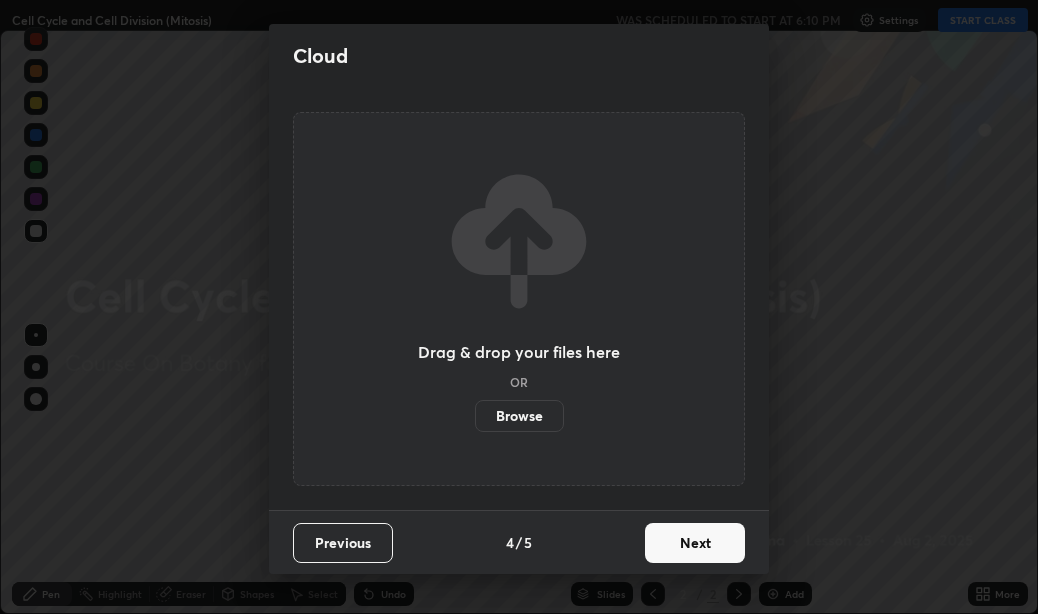 click on "Next" at bounding box center (695, 543) 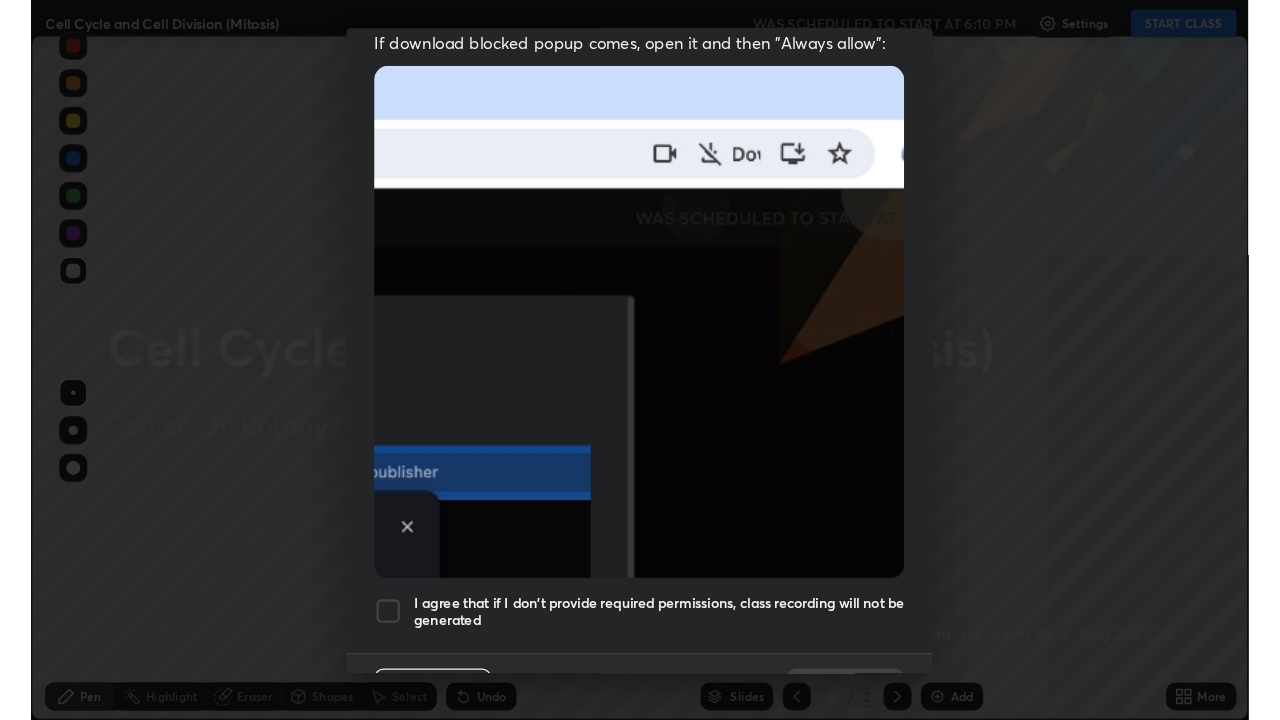 scroll, scrollTop: 450, scrollLeft: 0, axis: vertical 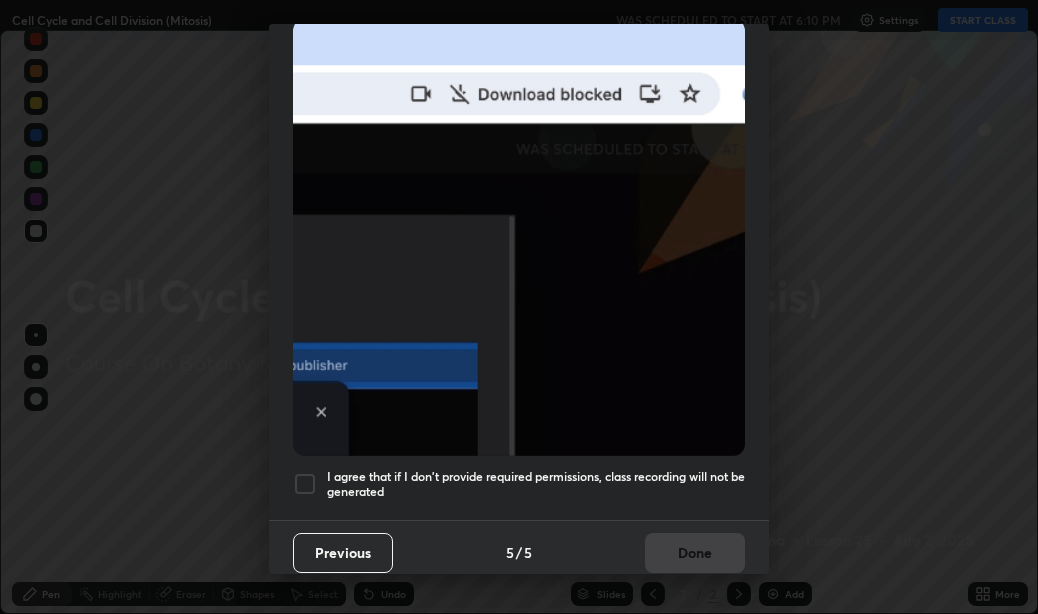 click at bounding box center (305, 484) 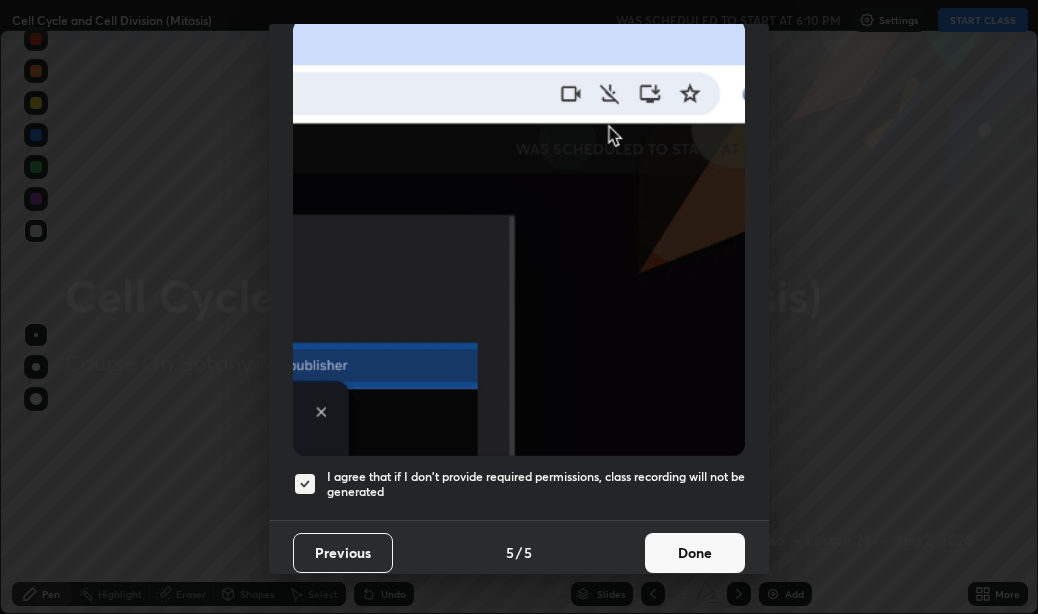 click on "Done" at bounding box center [695, 553] 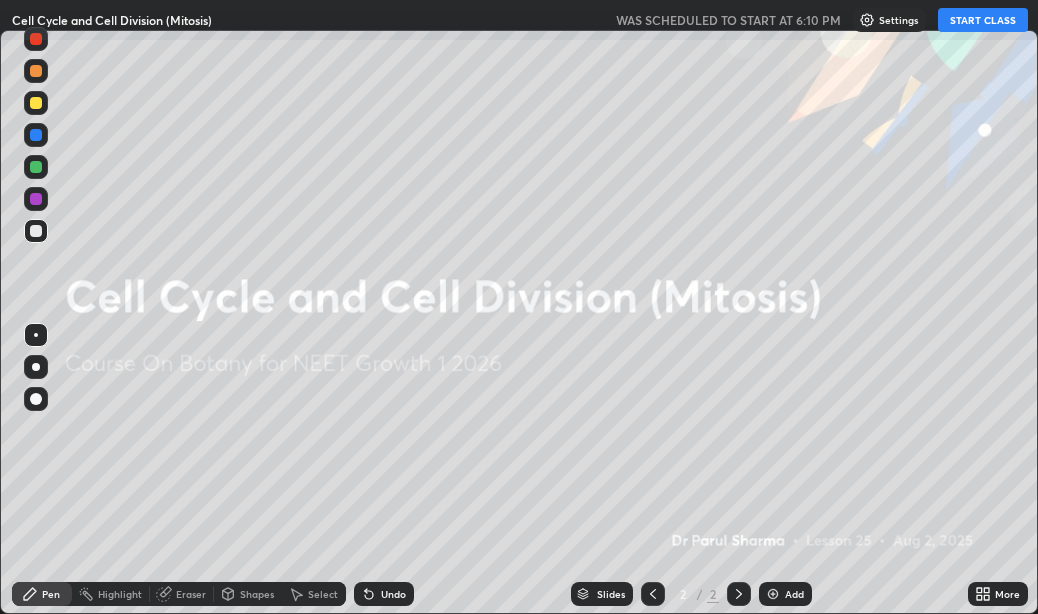 click 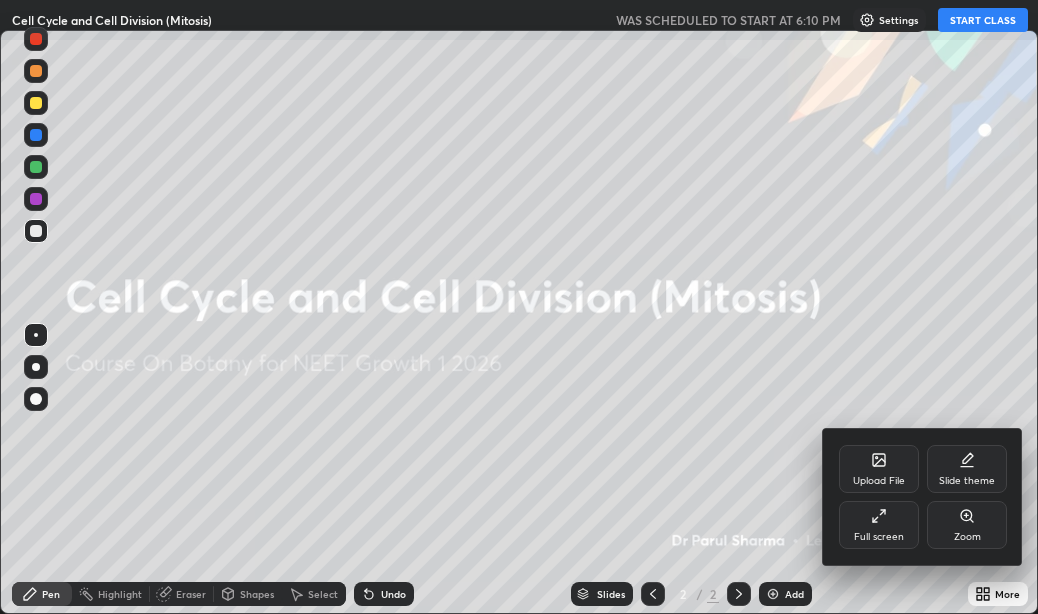 click 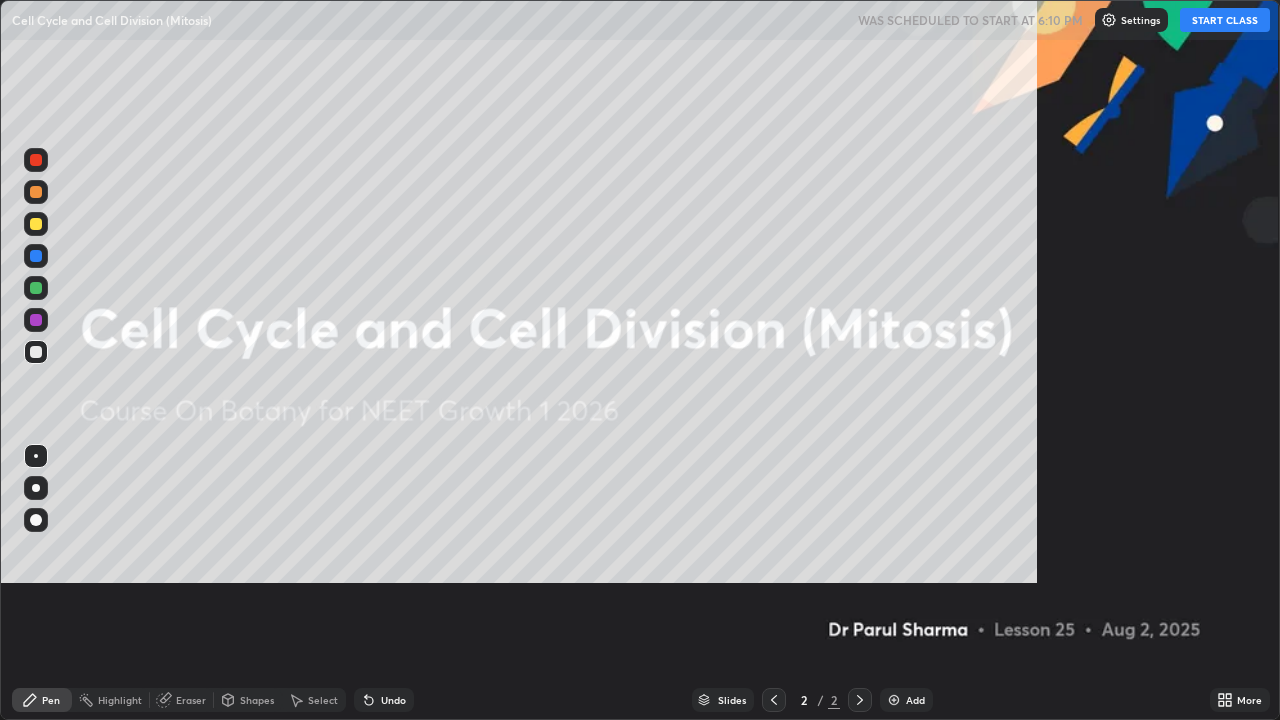 scroll, scrollTop: 99280, scrollLeft: 98720, axis: both 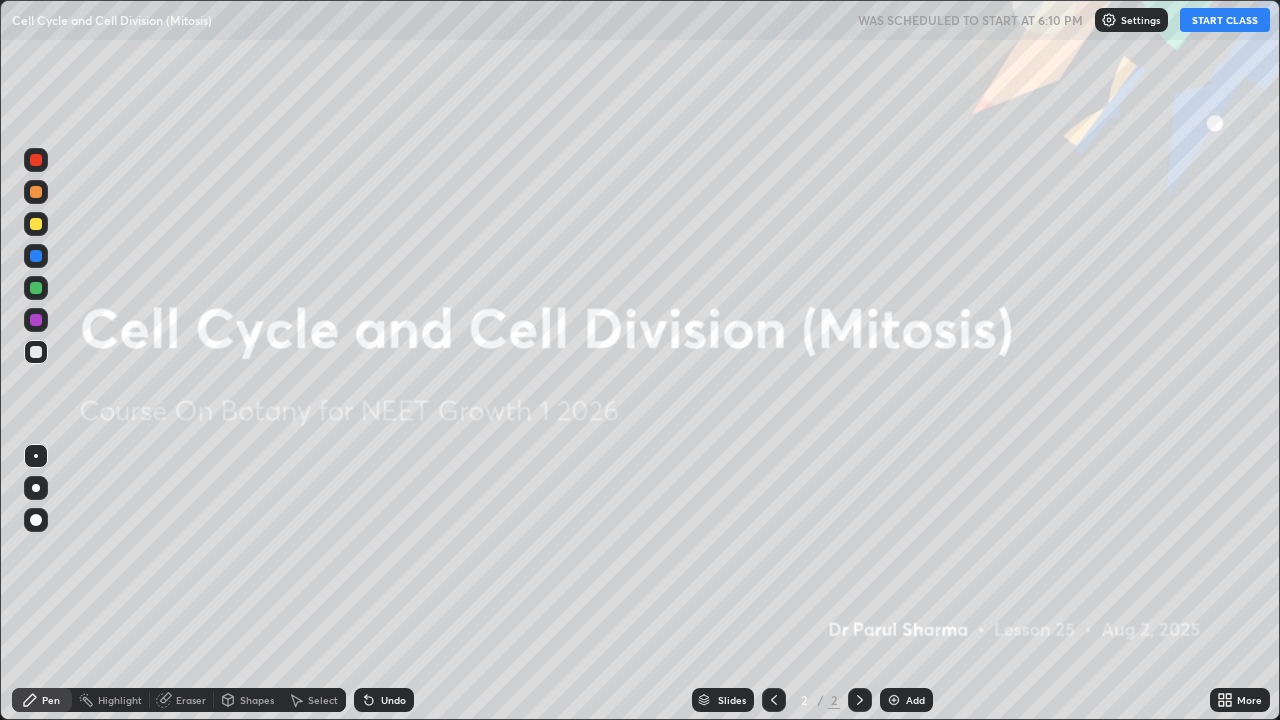click 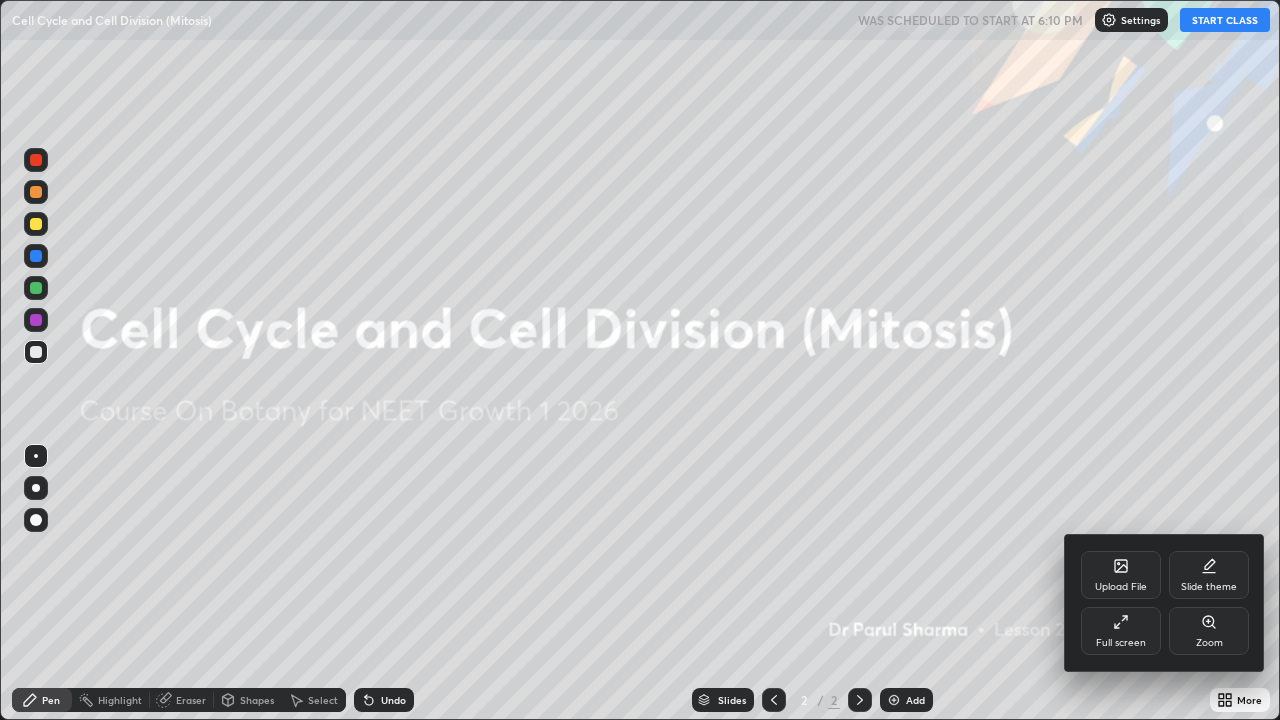 click at bounding box center [640, 360] 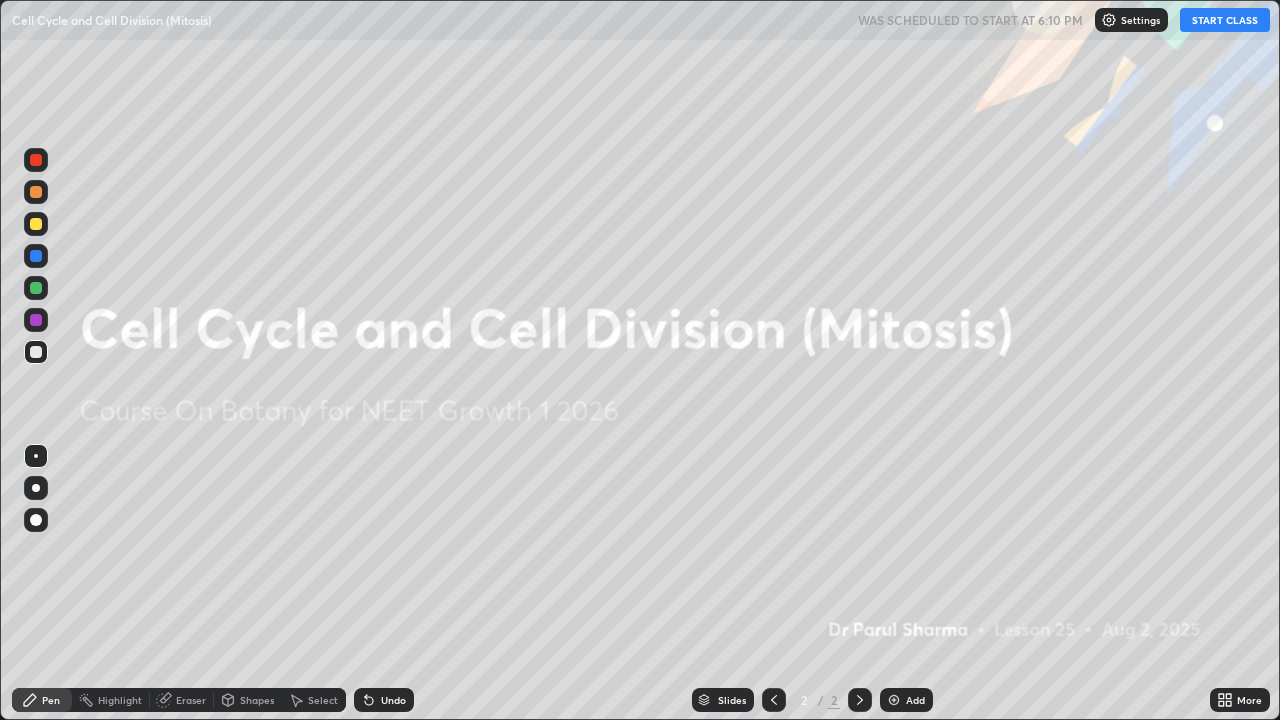 click on "START CLASS" at bounding box center [1225, 20] 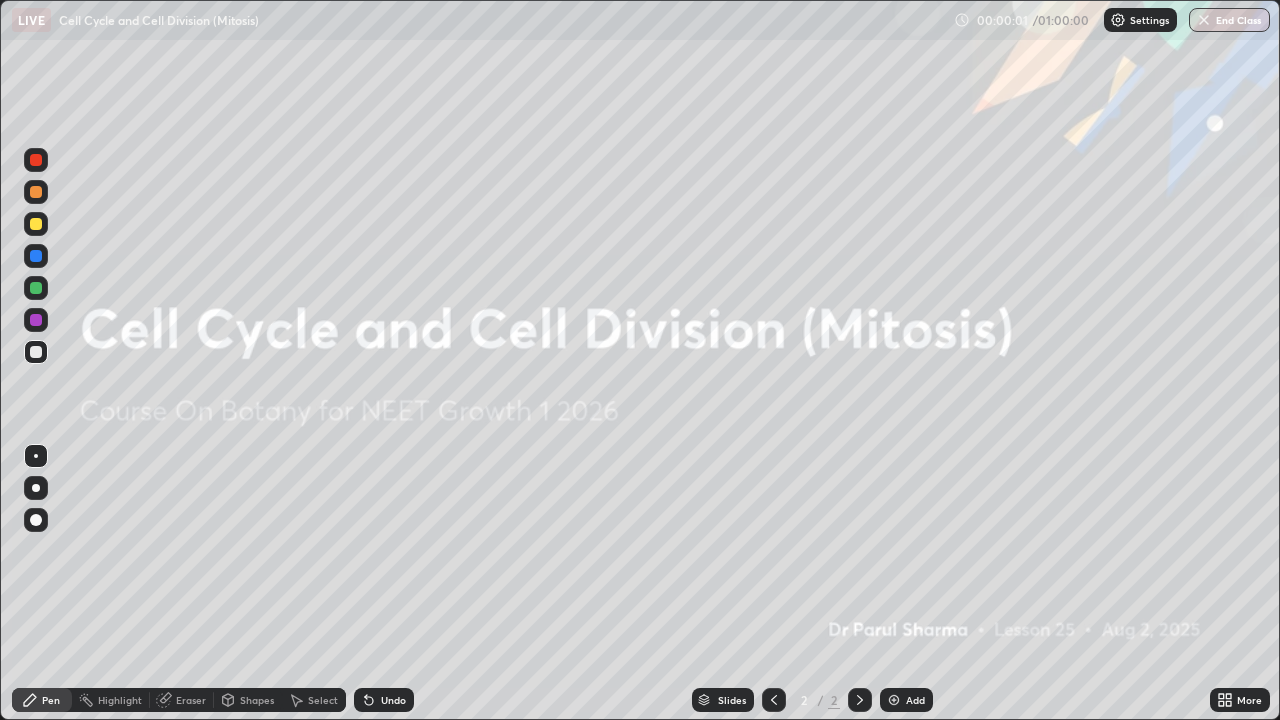 click 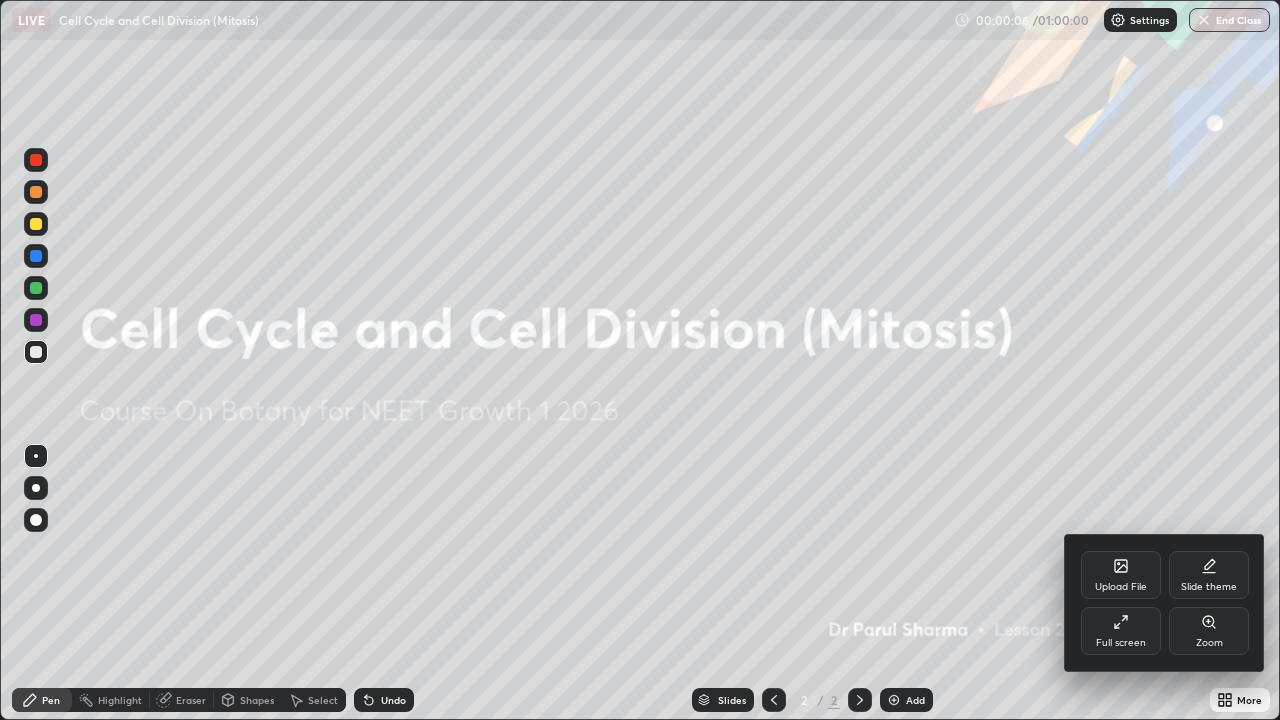 click 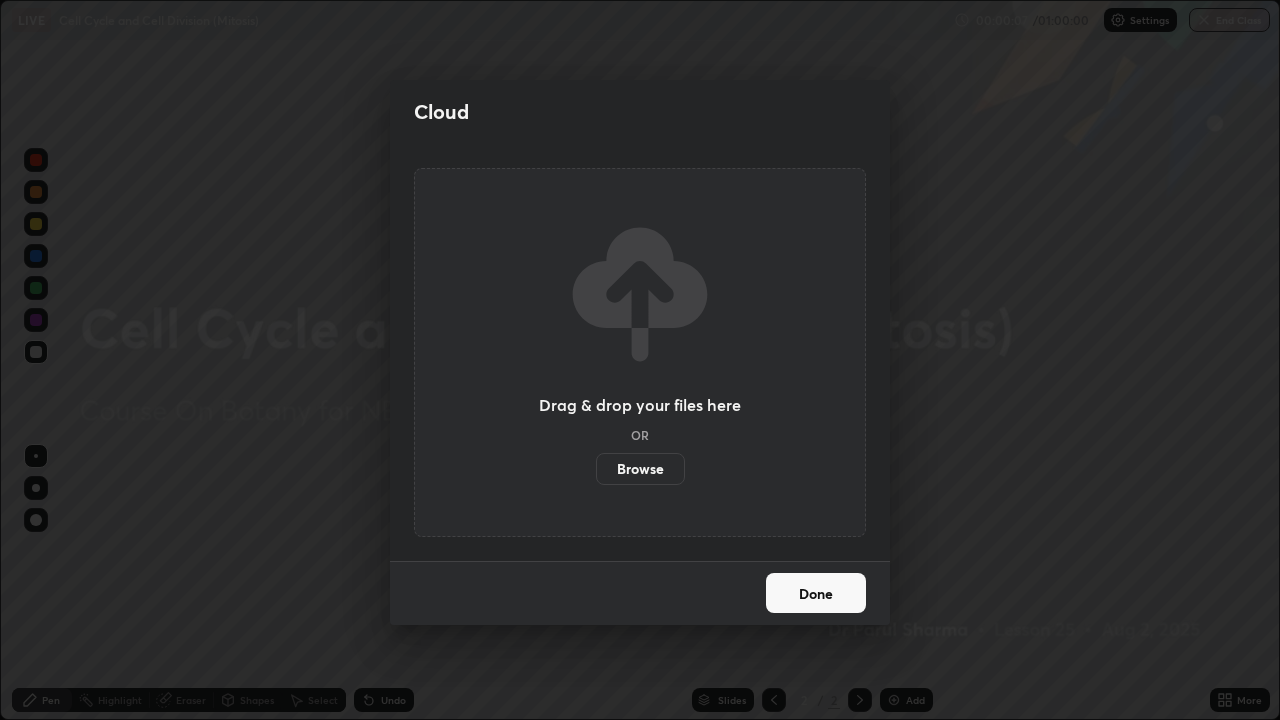 click on "Browse" at bounding box center (640, 469) 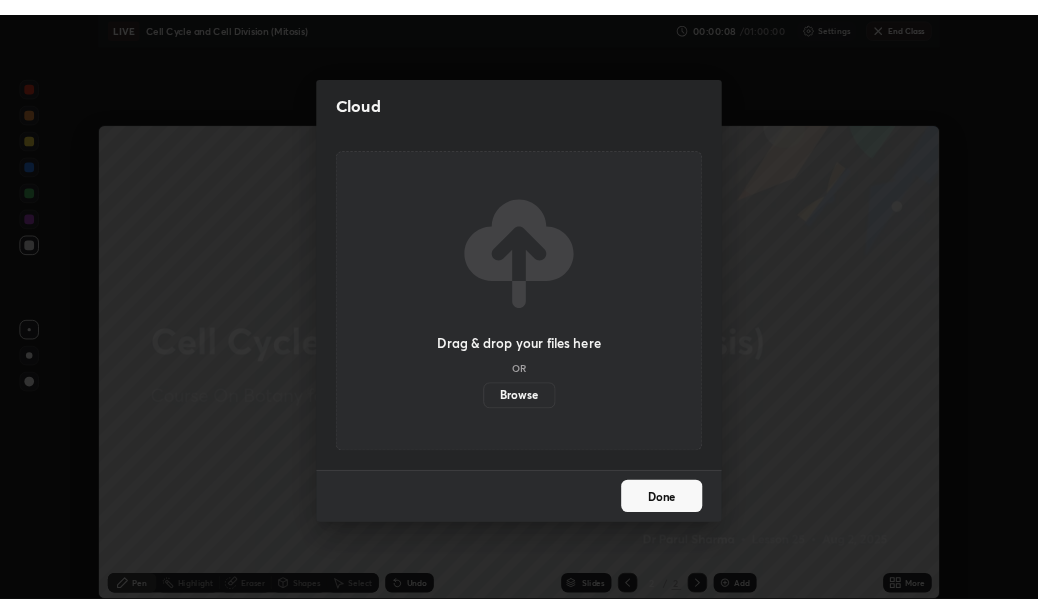 scroll, scrollTop: 614, scrollLeft: 1038, axis: both 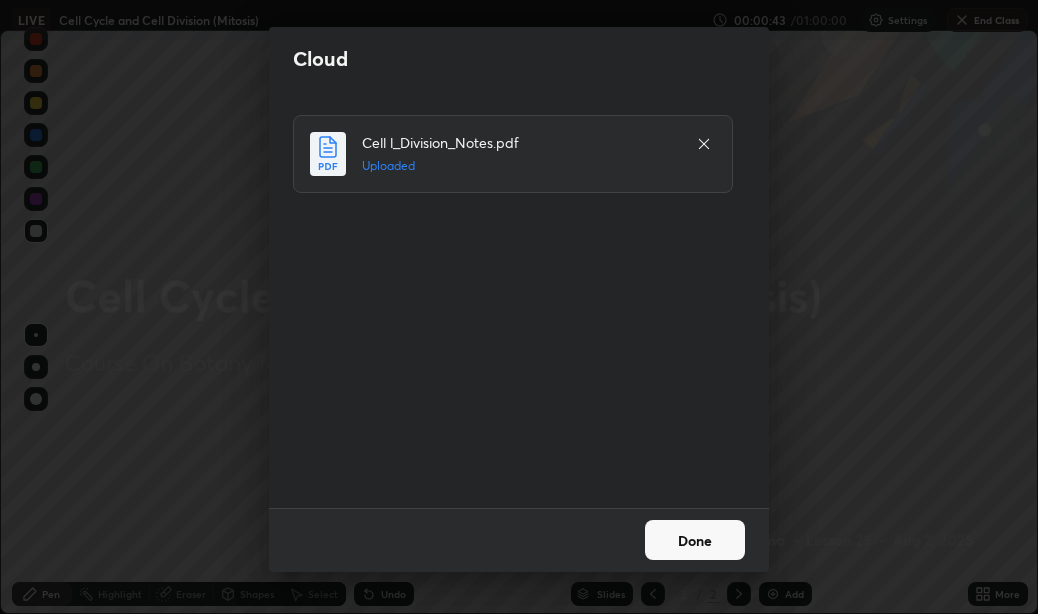 click on "Done" at bounding box center [695, 540] 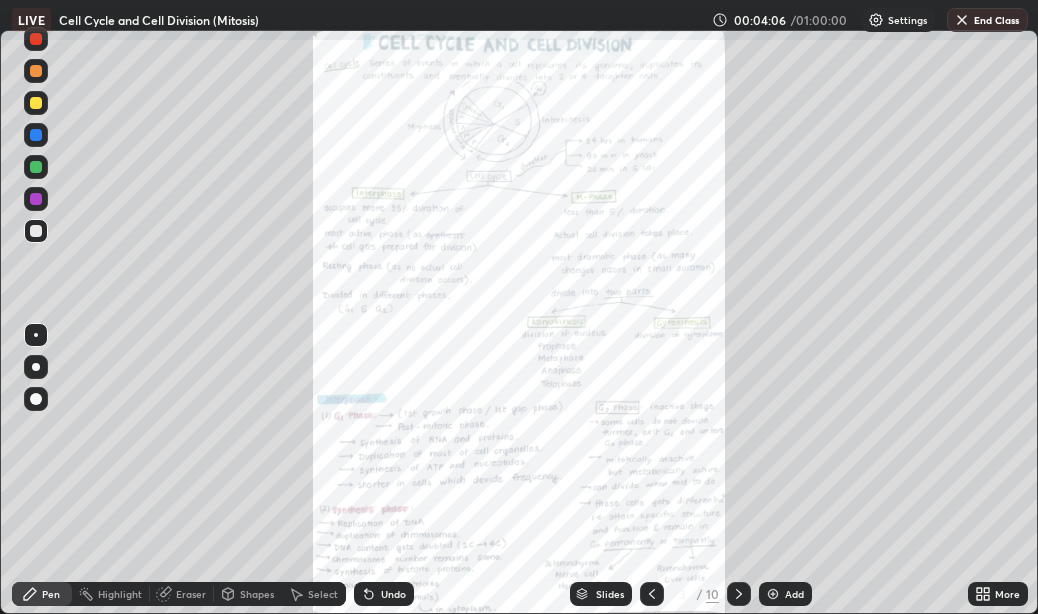 click 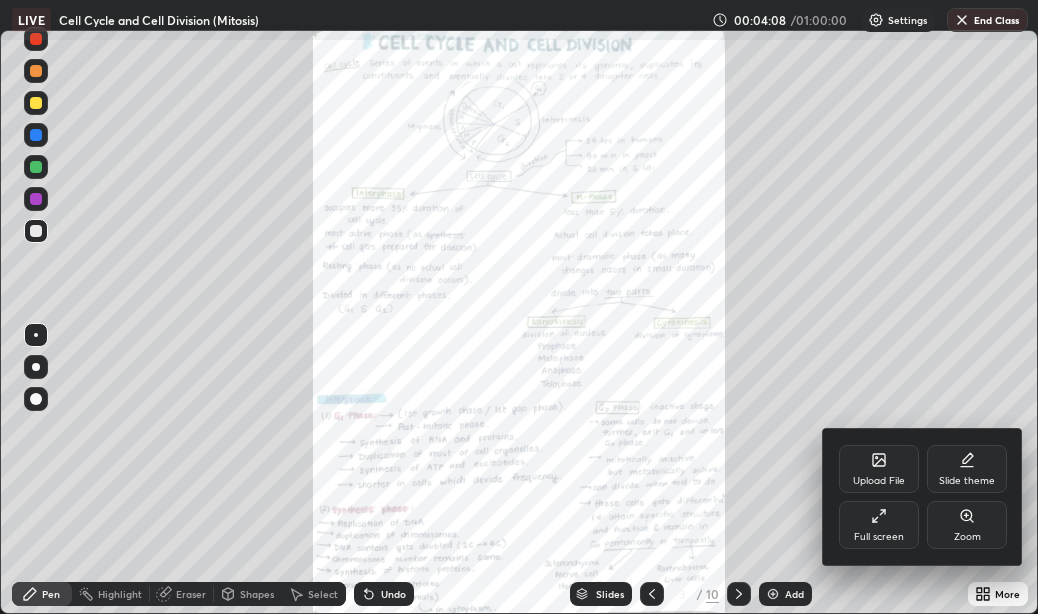 click on "Full screen" at bounding box center (879, 525) 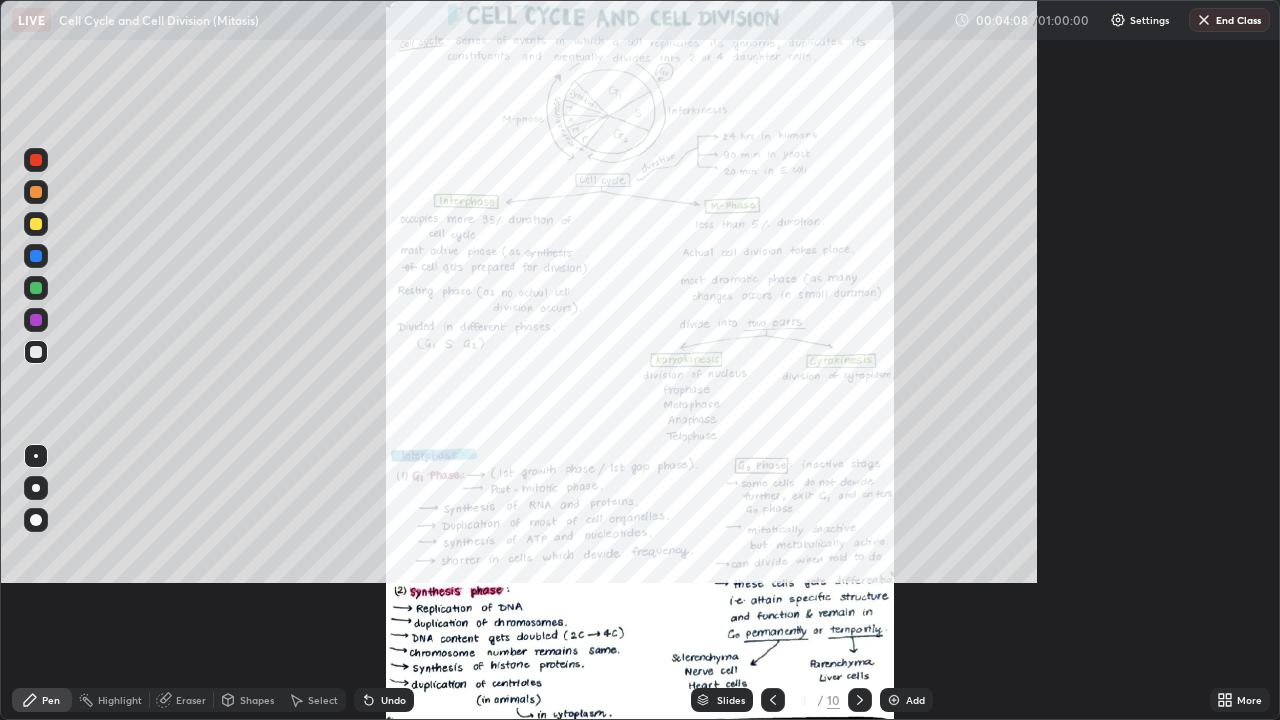 scroll, scrollTop: 99280, scrollLeft: 98720, axis: both 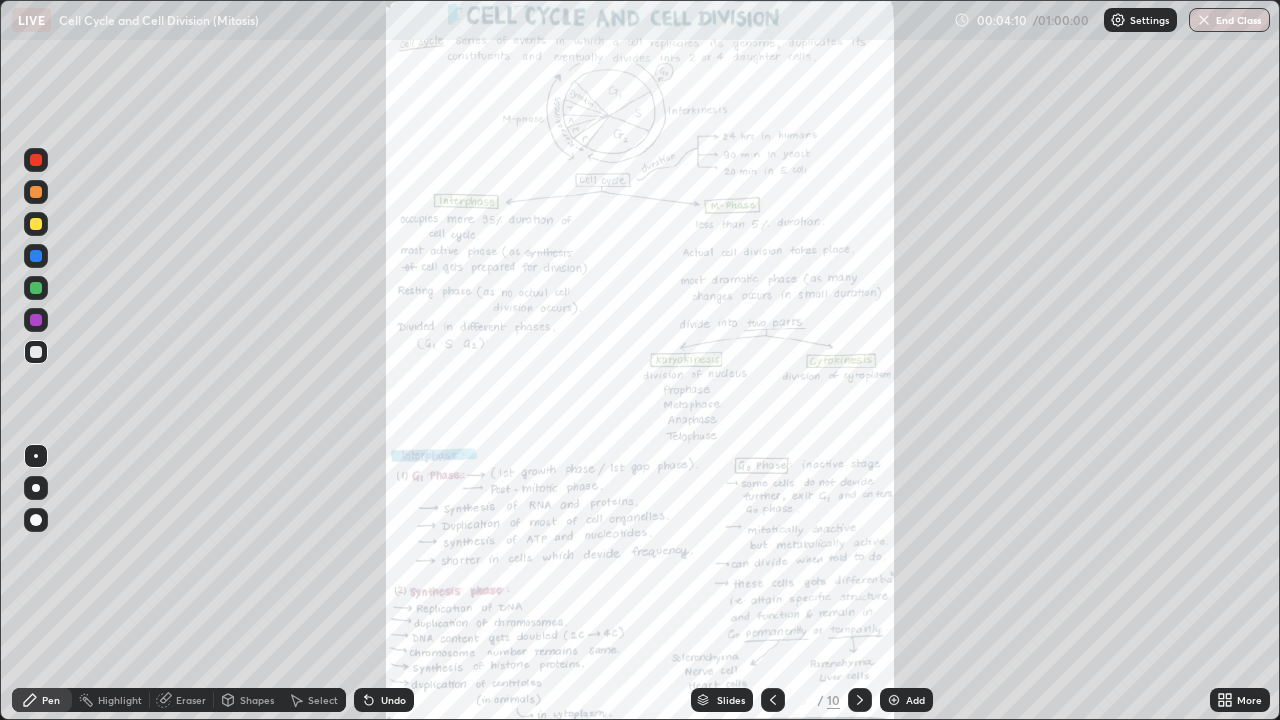 click 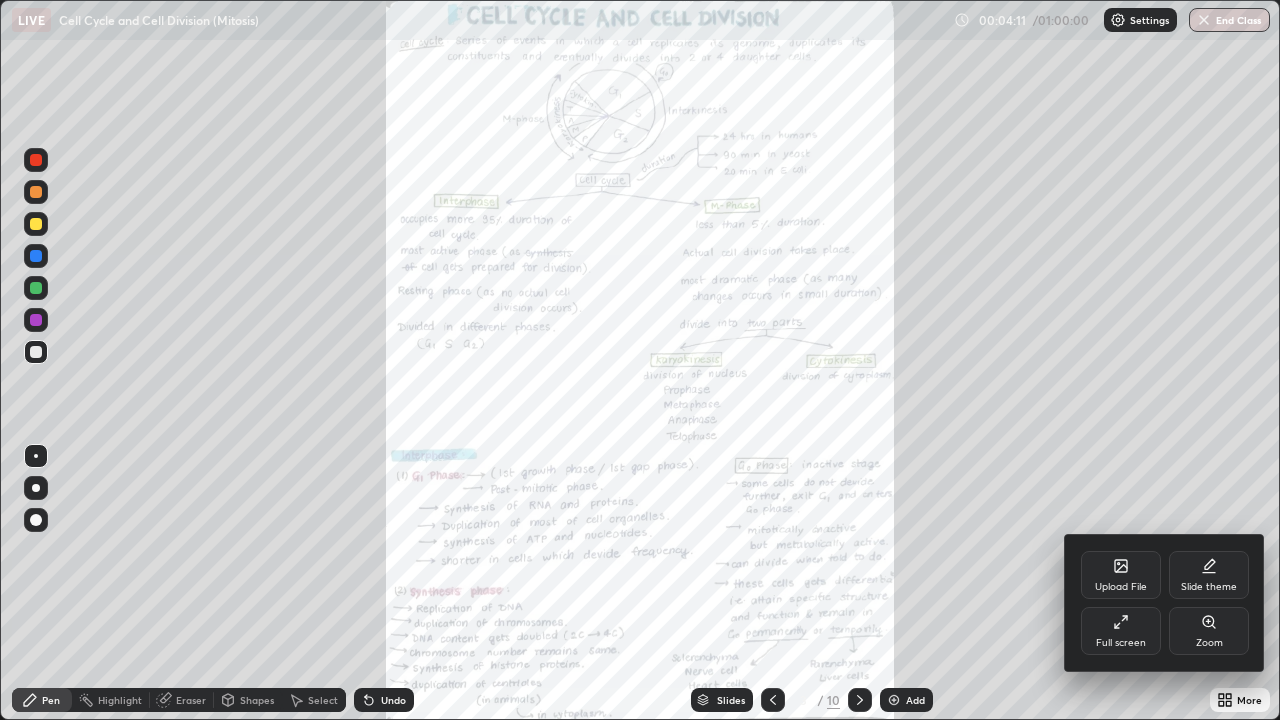click 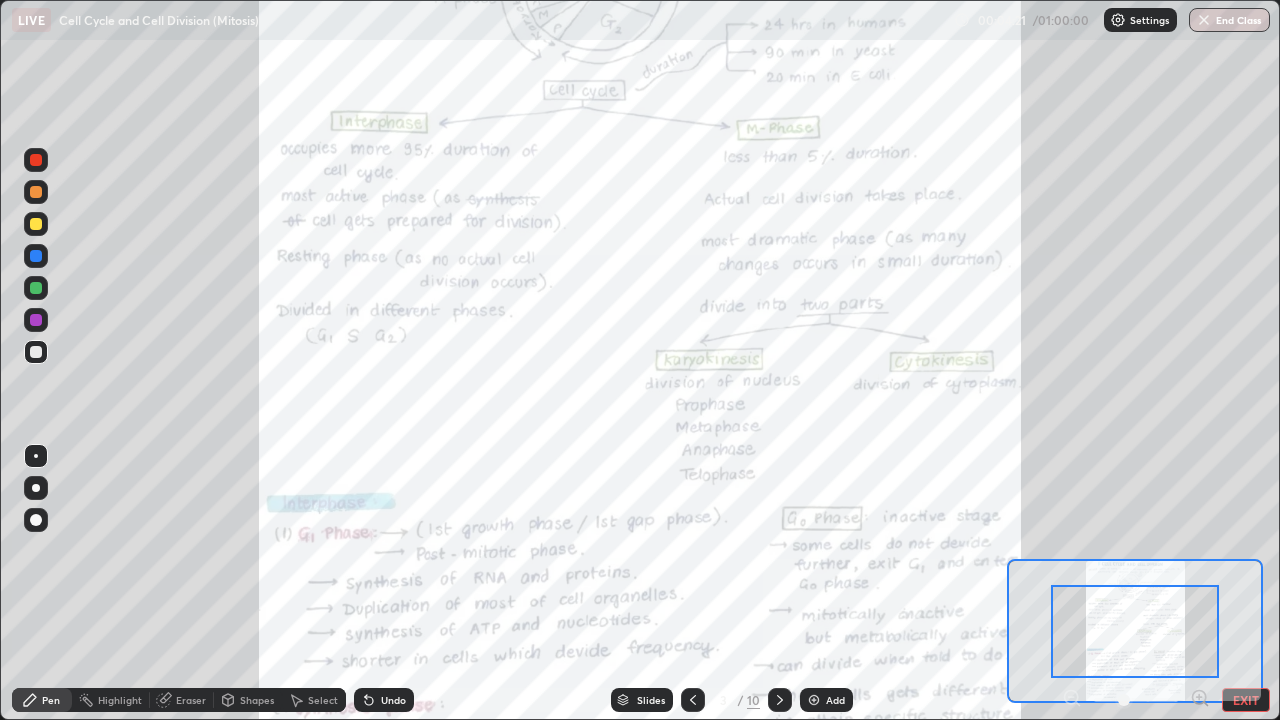 click on "Select" at bounding box center (323, 700) 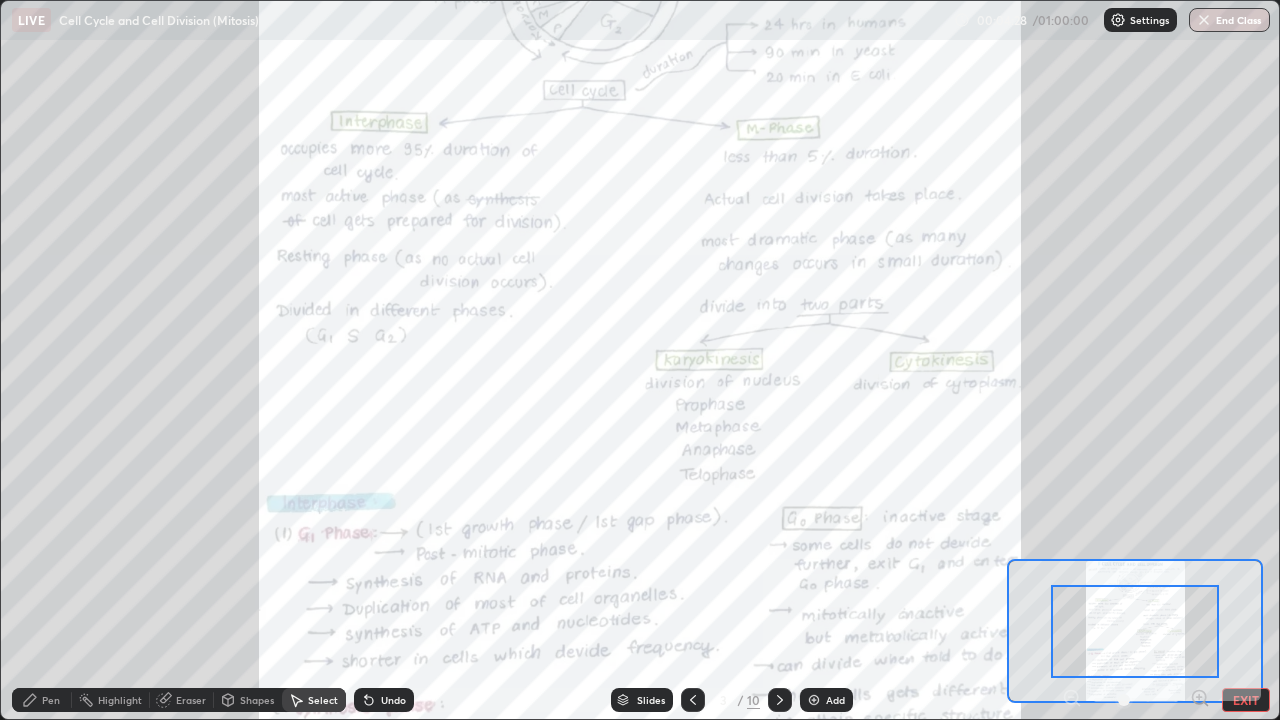 click at bounding box center [1136, 700] 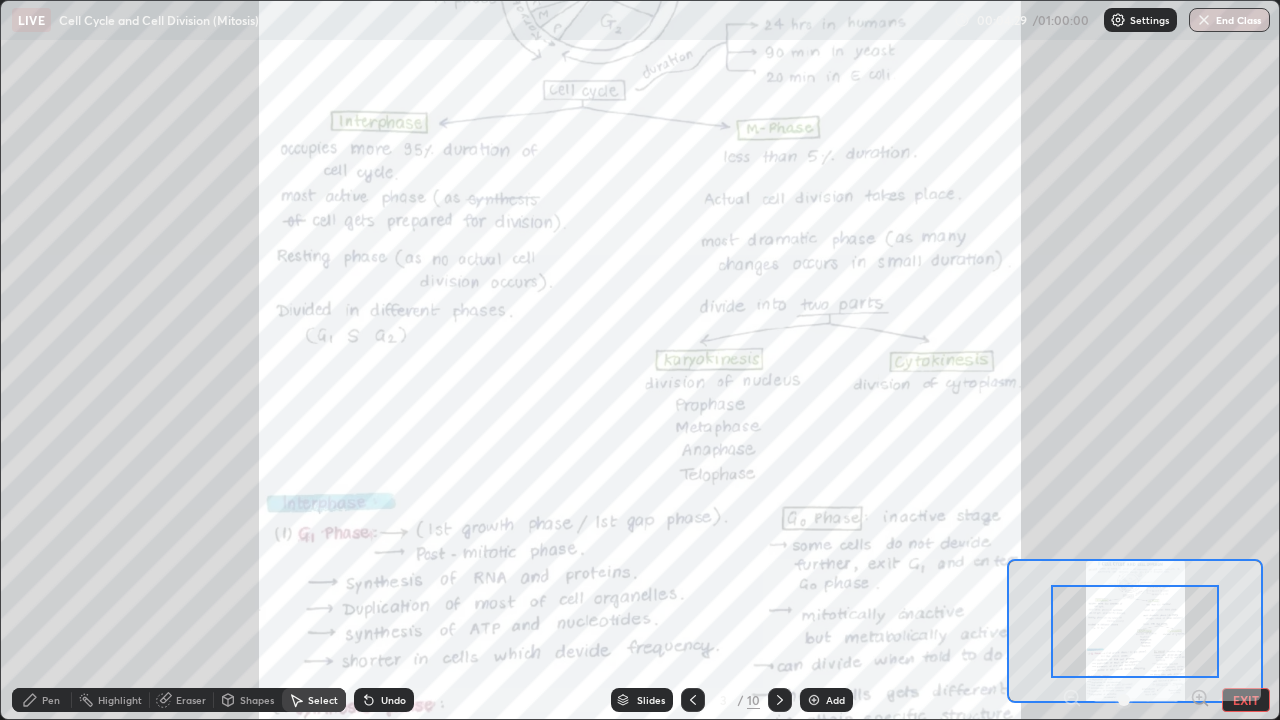 click at bounding box center (1136, 700) 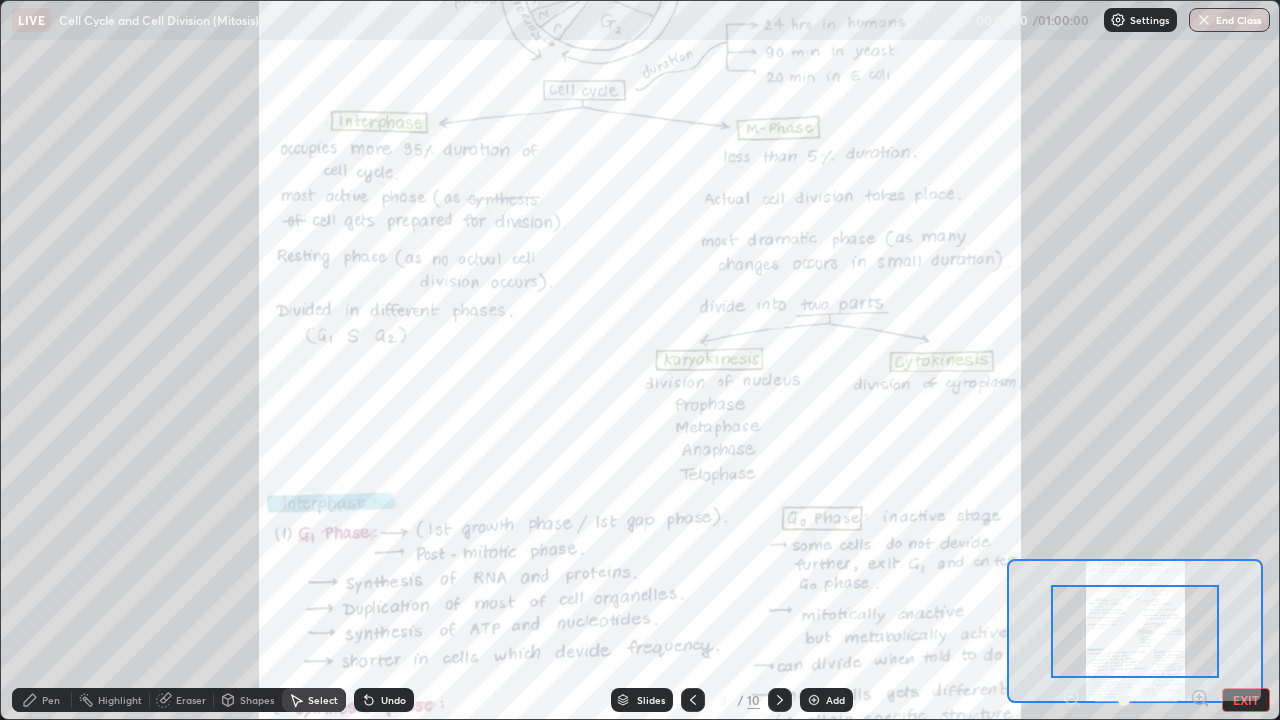 click 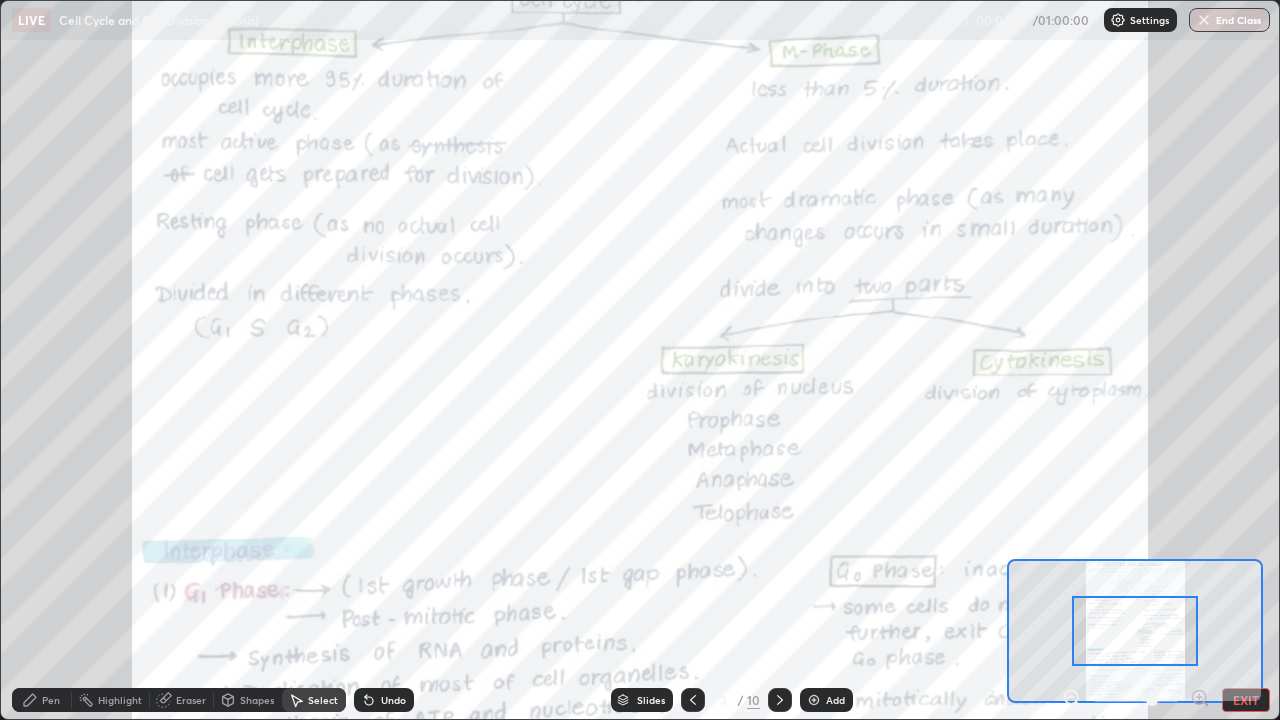 click 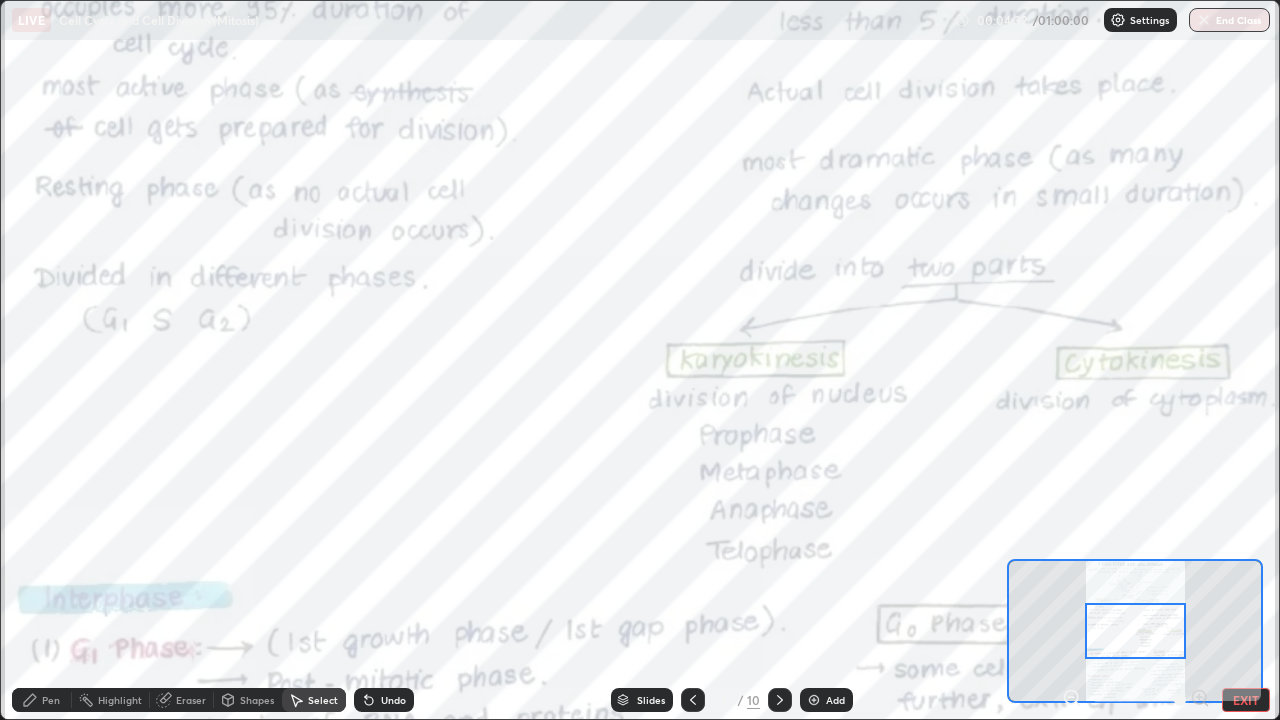 click 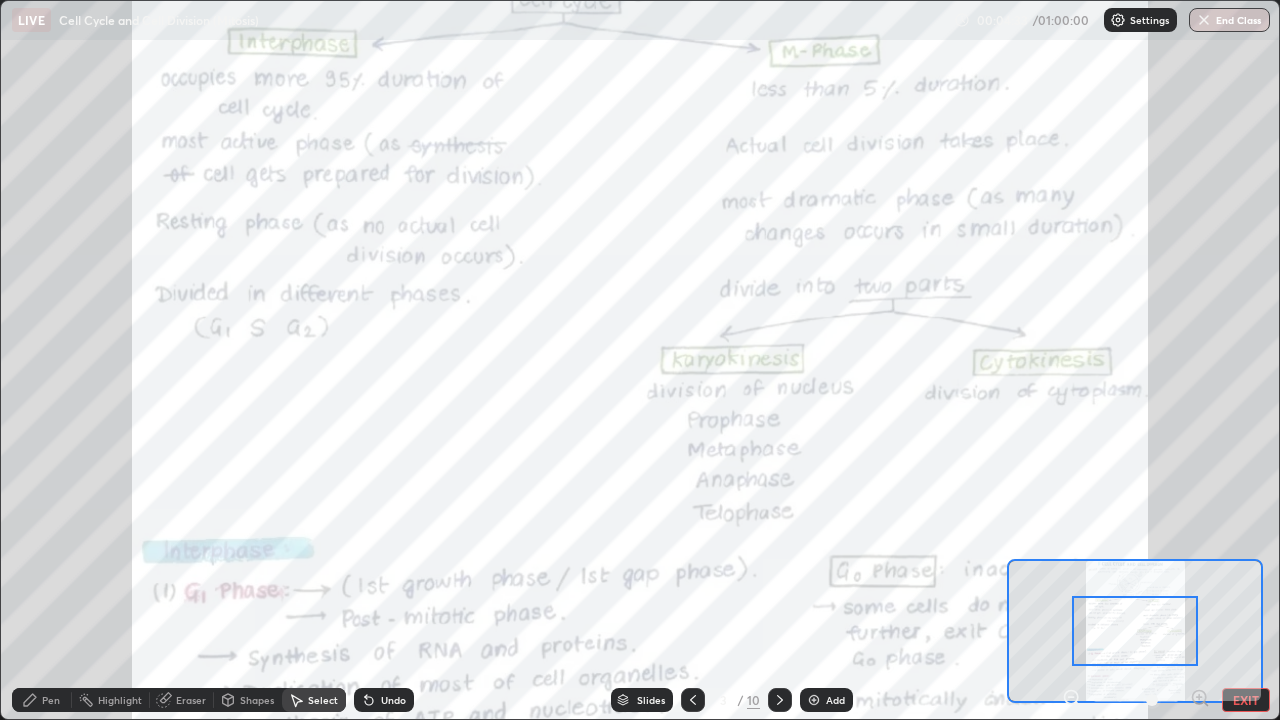 click 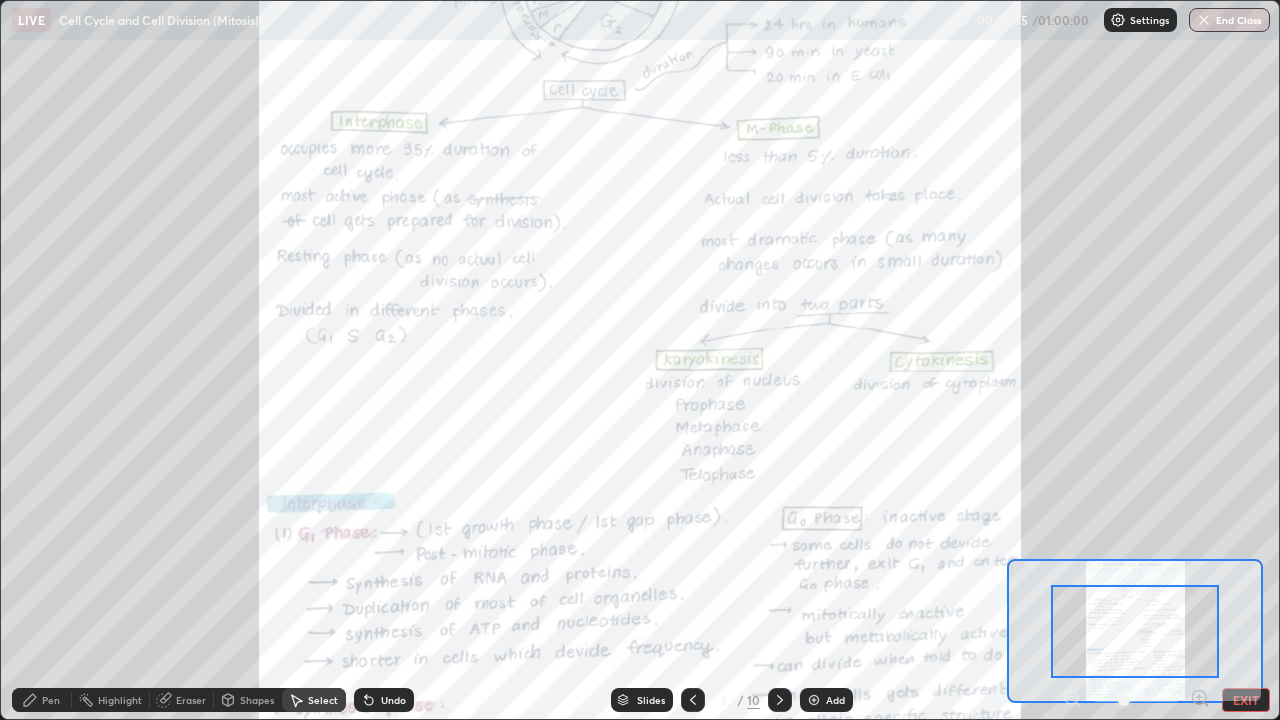 click at bounding box center [1136, 700] 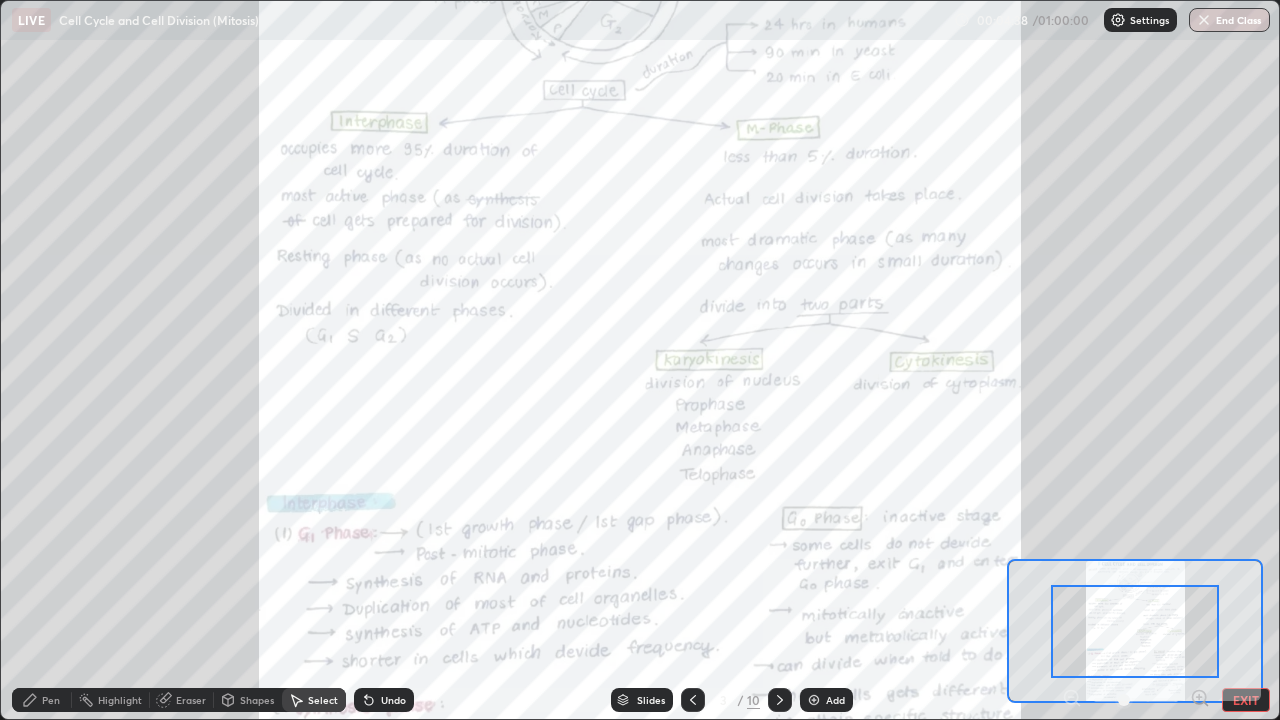click at bounding box center (1136, 700) 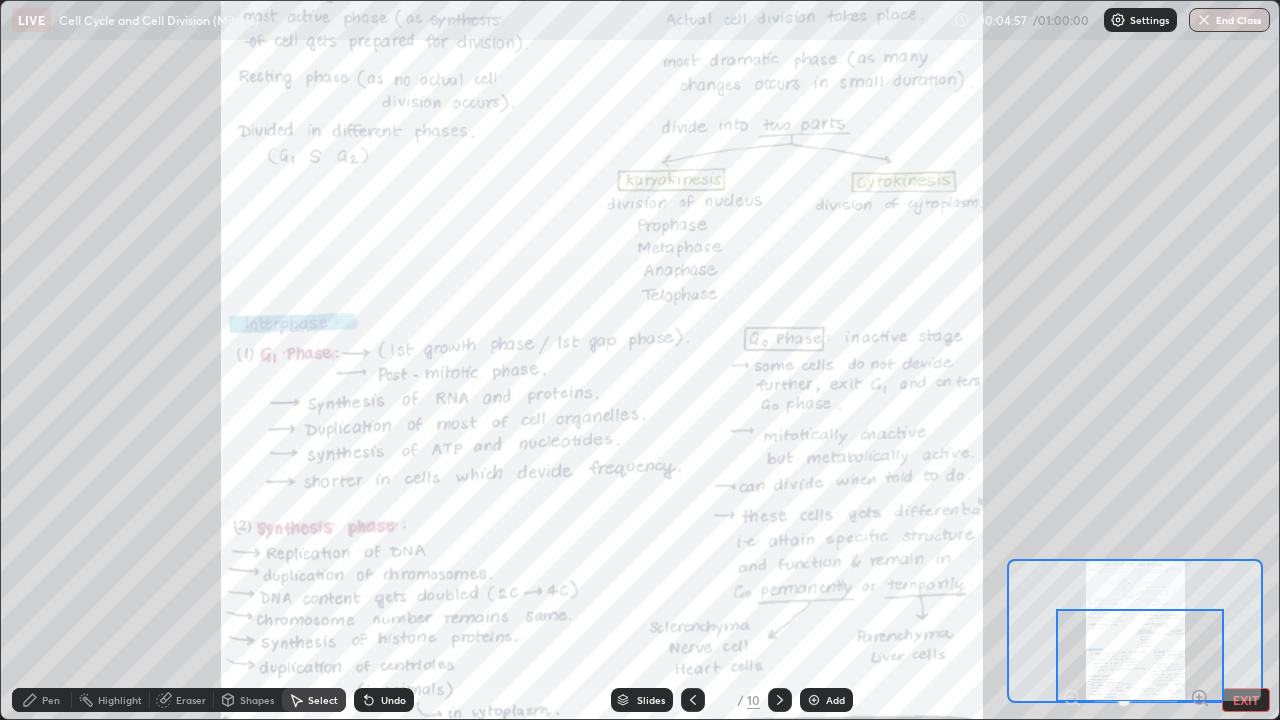 click on "Slides" at bounding box center [651, 700] 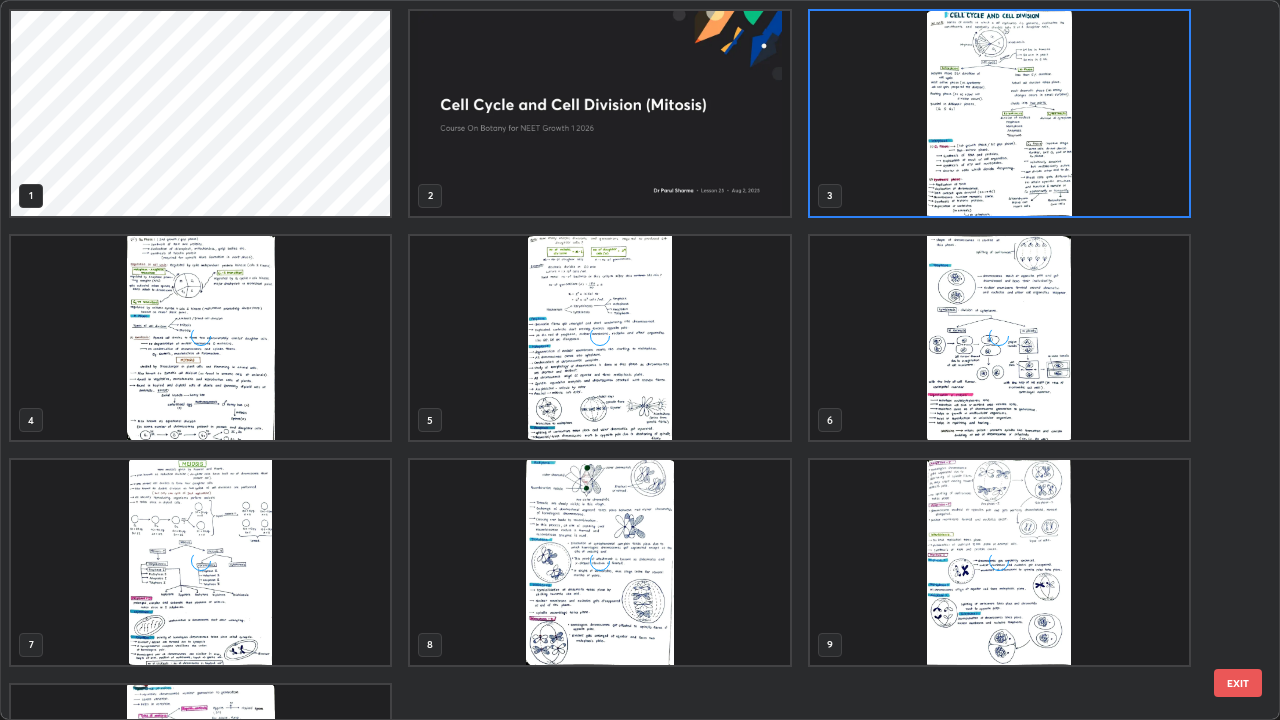 scroll, scrollTop: 7, scrollLeft: 11, axis: both 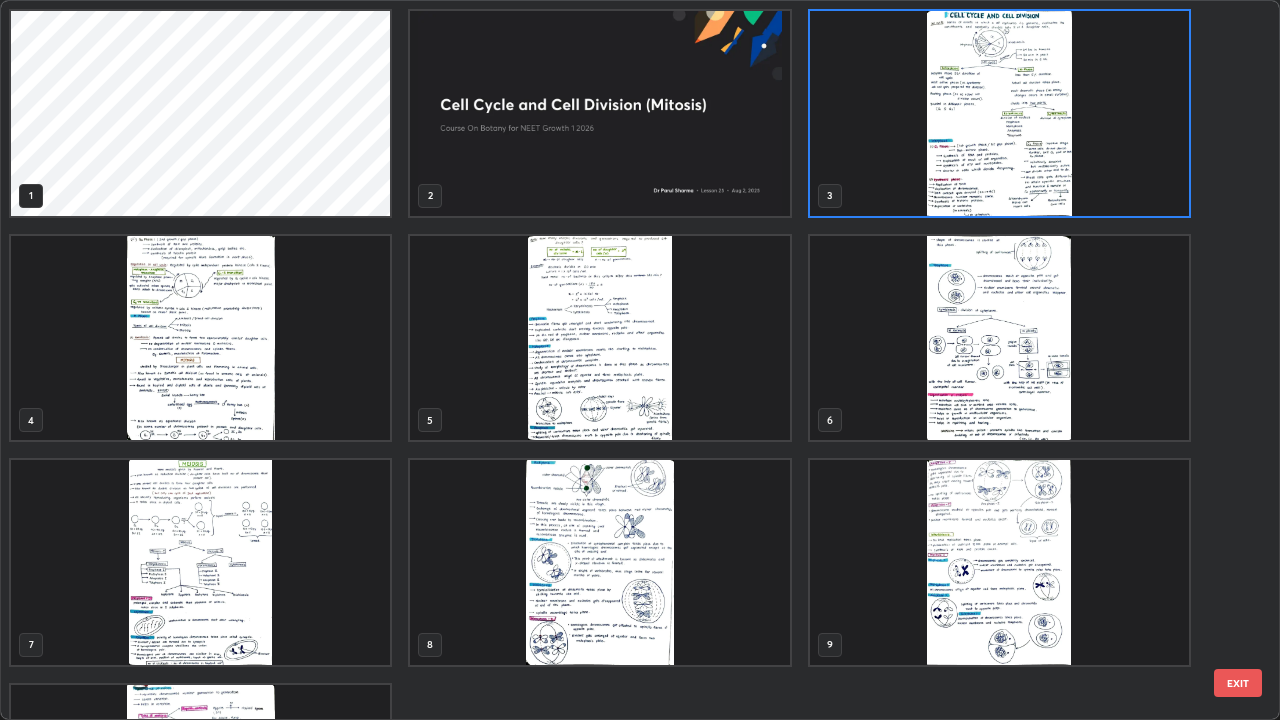 click at bounding box center (599, 338) 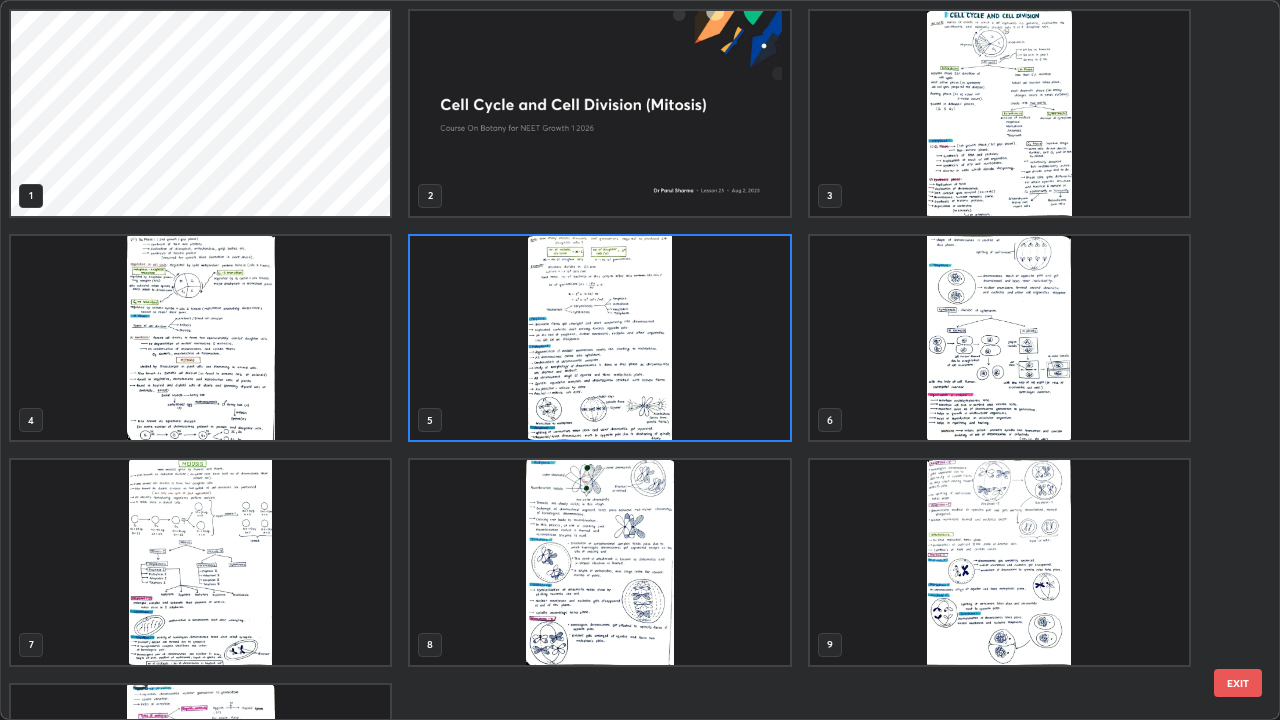 click at bounding box center (599, 338) 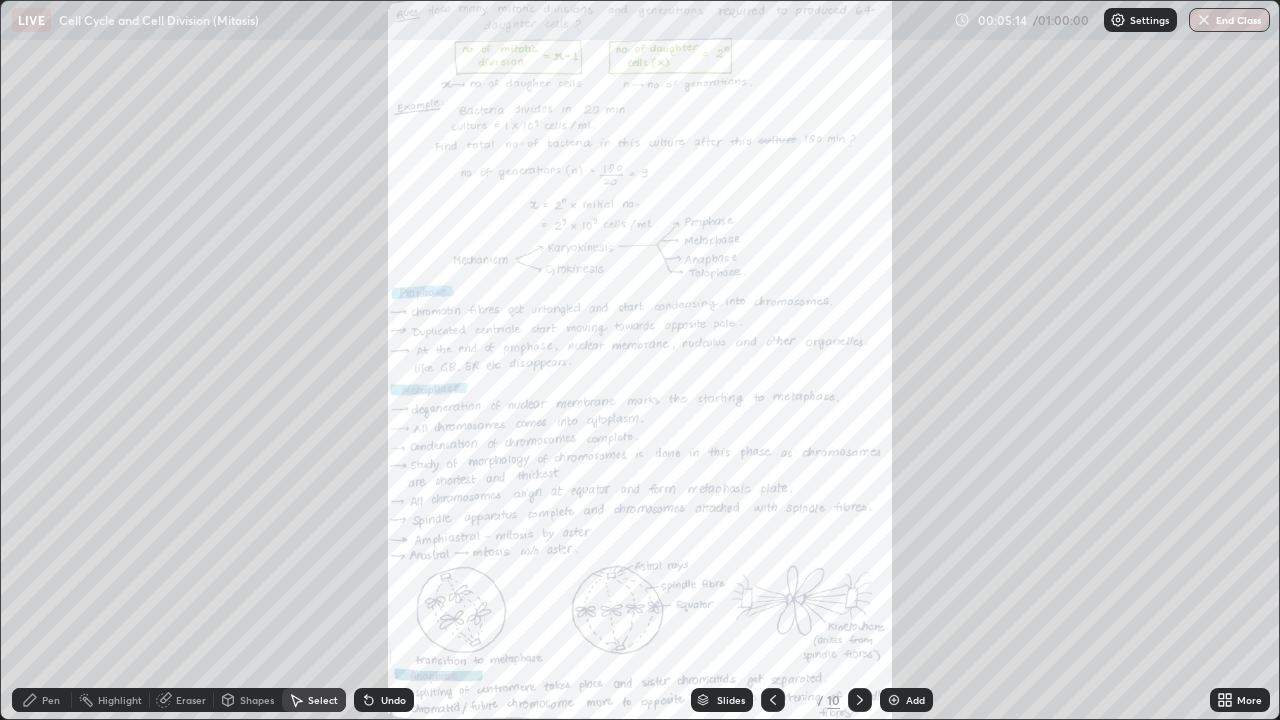 click 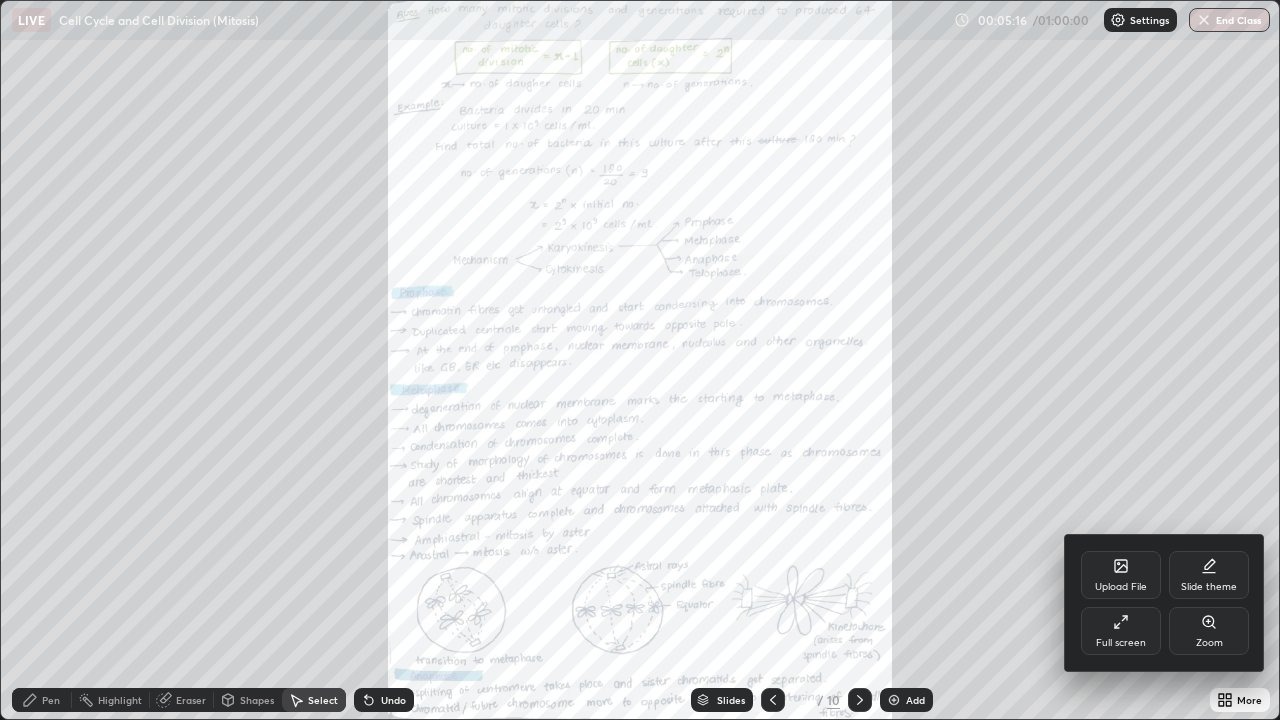click 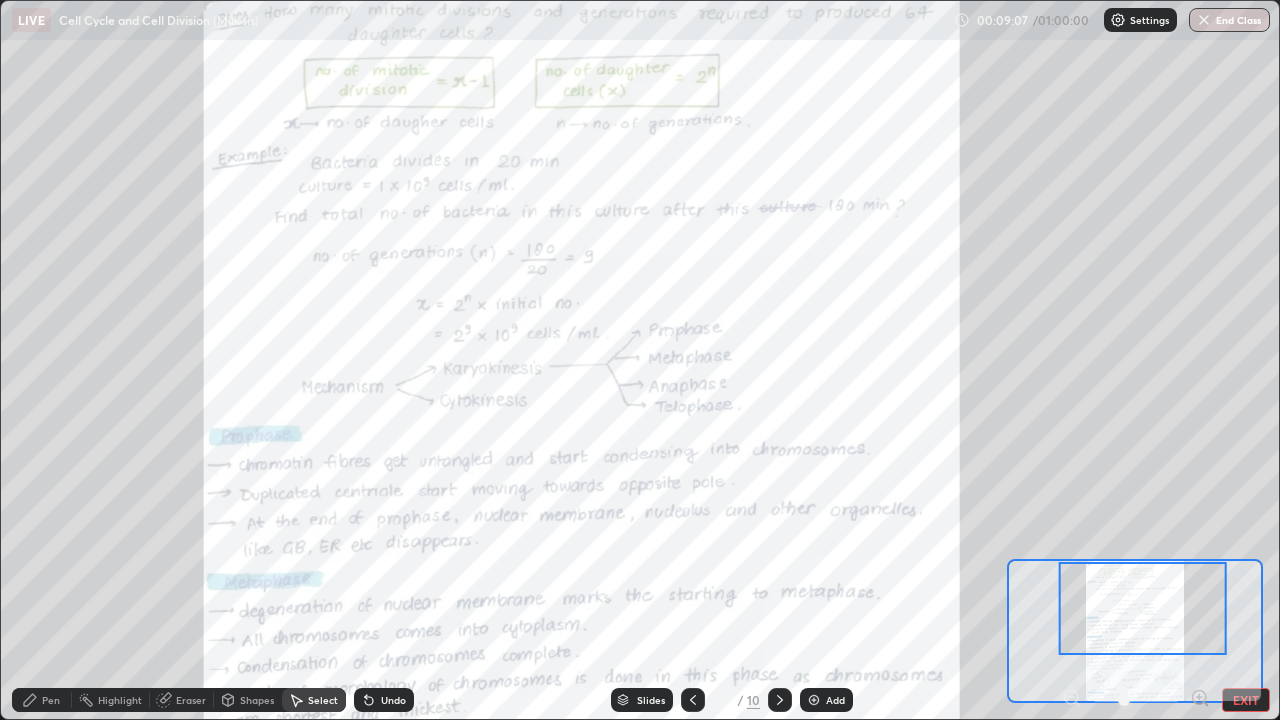 click at bounding box center (814, 700) 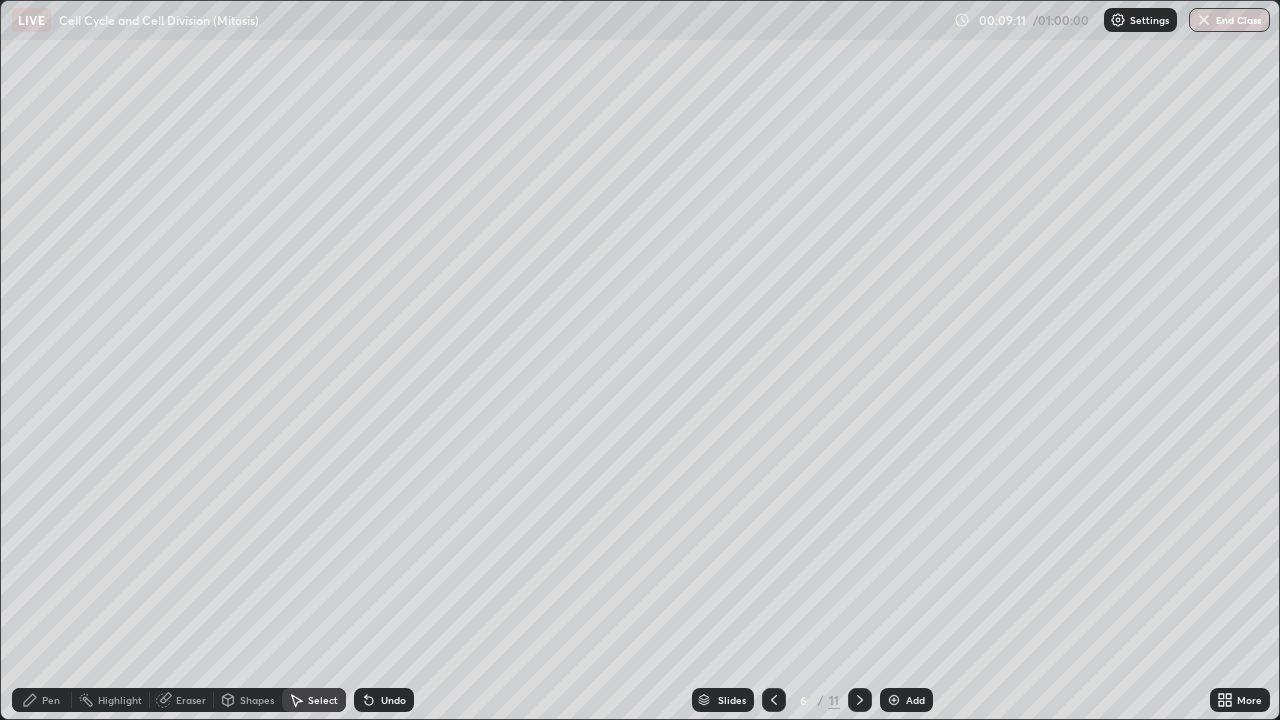 click on "Pen" at bounding box center (51, 700) 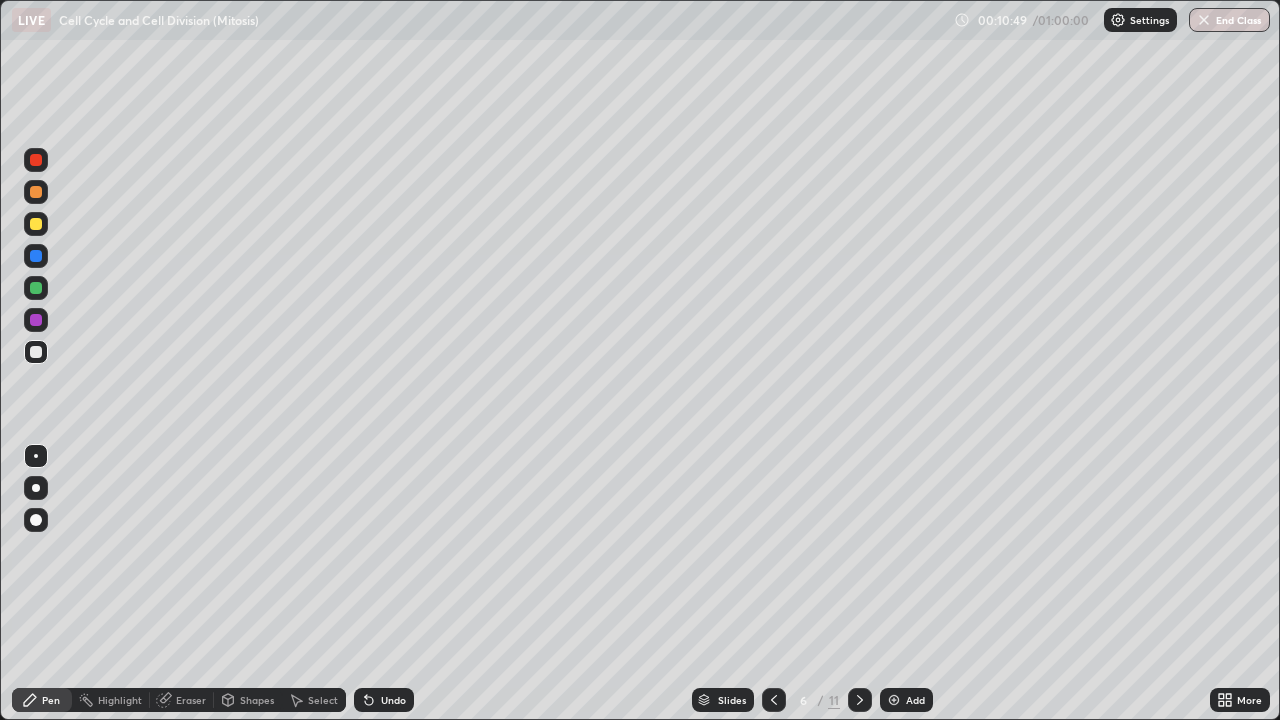 click 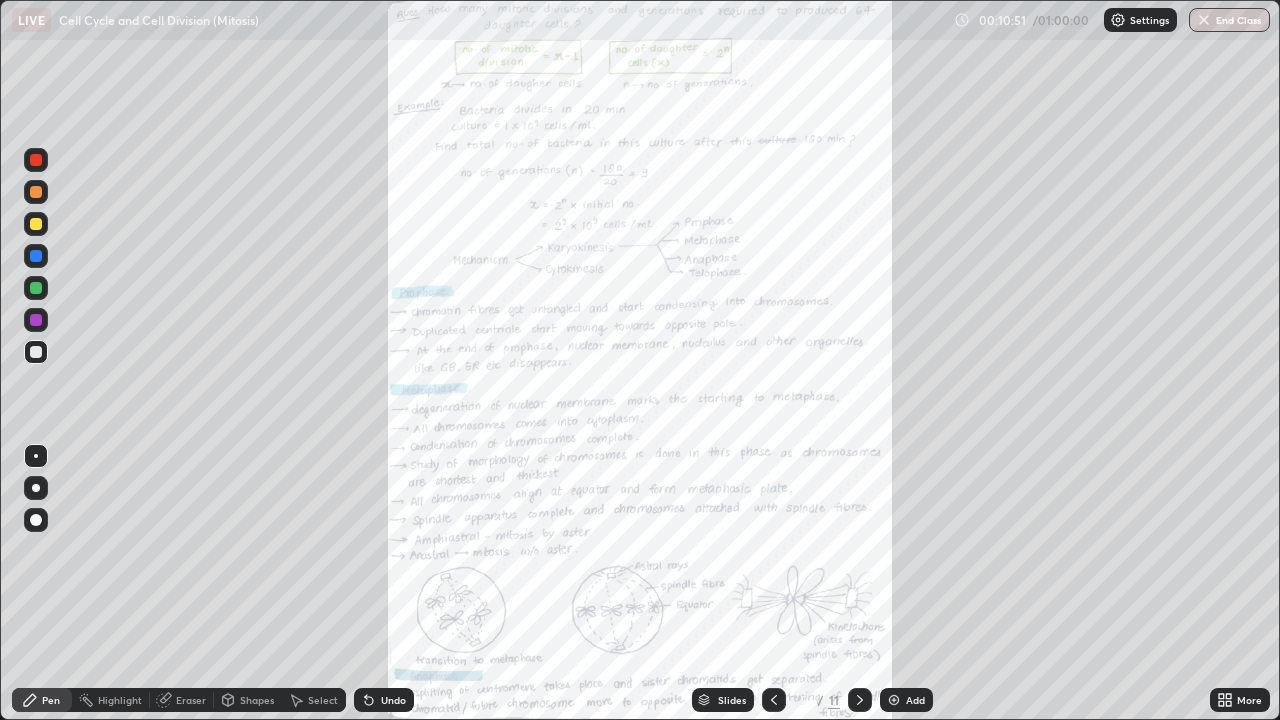 click 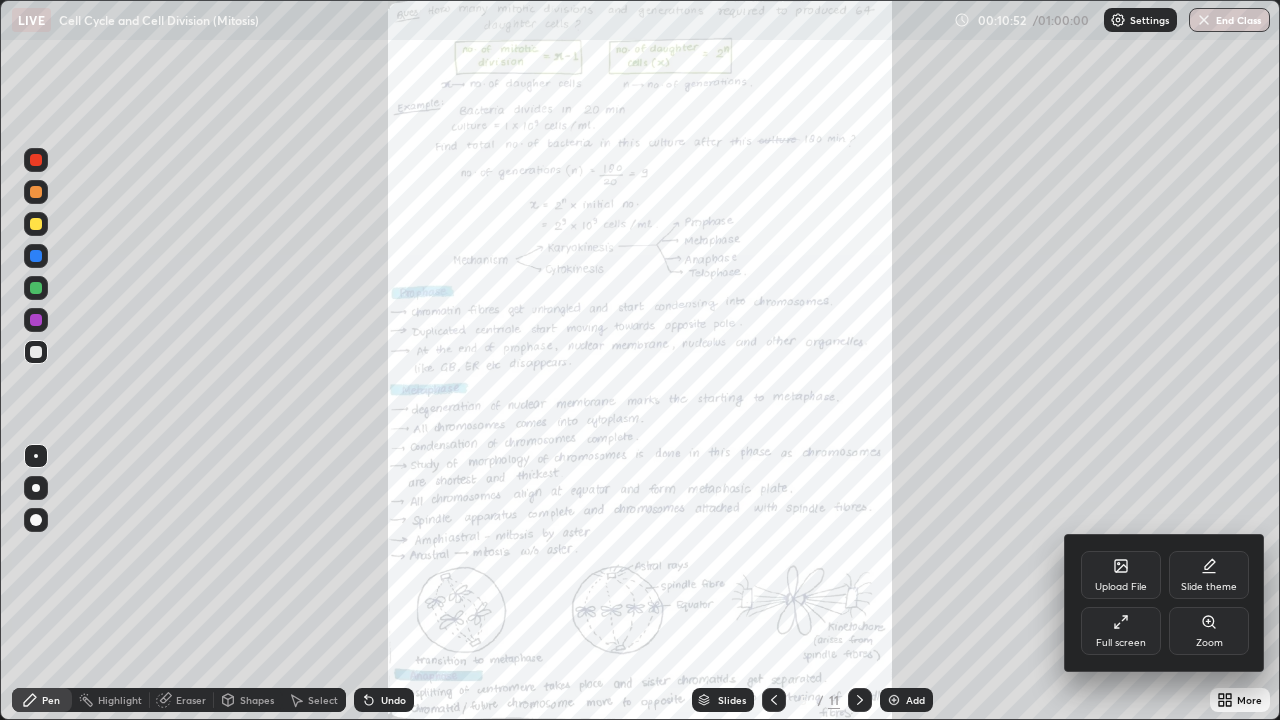 click 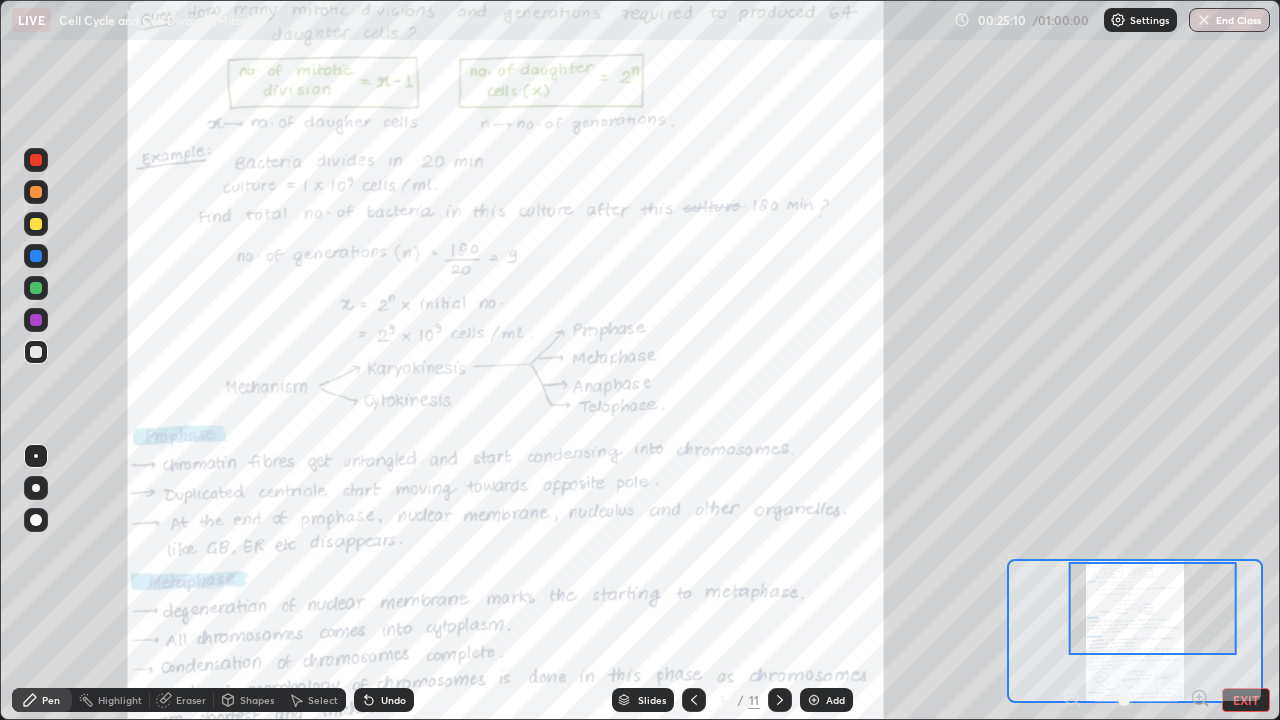 click on "Slides" at bounding box center [652, 700] 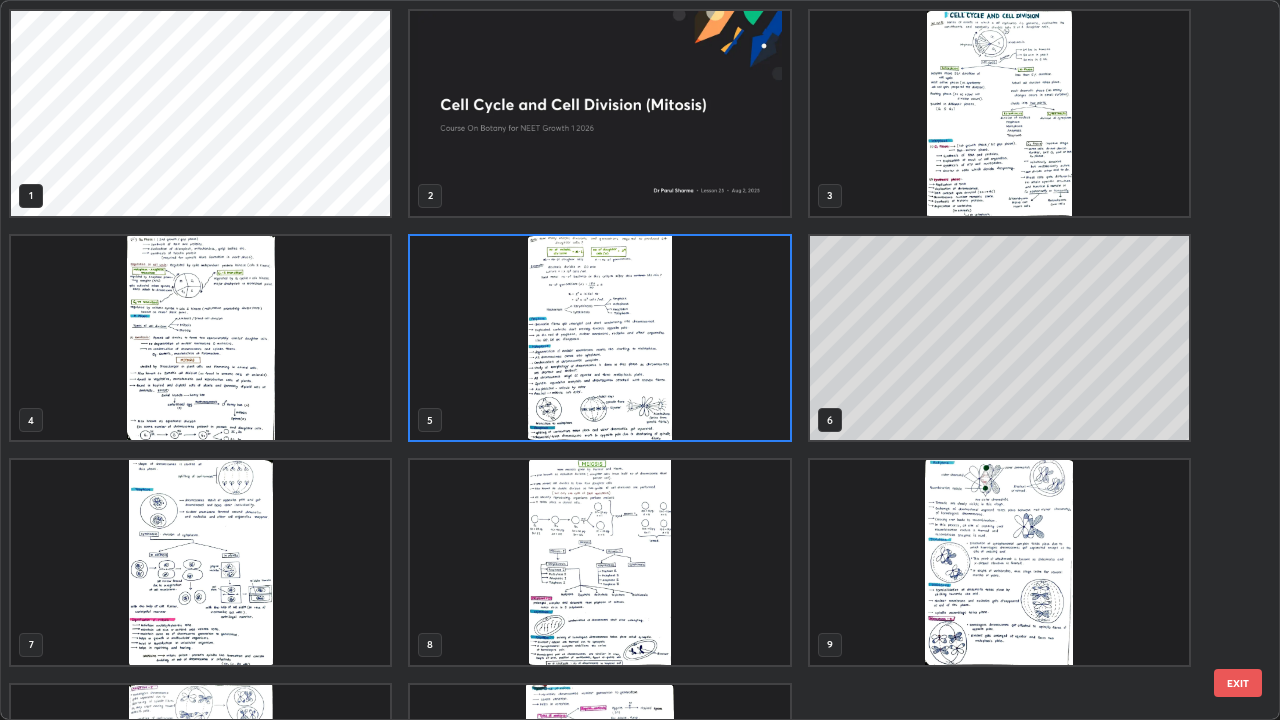 scroll, scrollTop: 7, scrollLeft: 11, axis: both 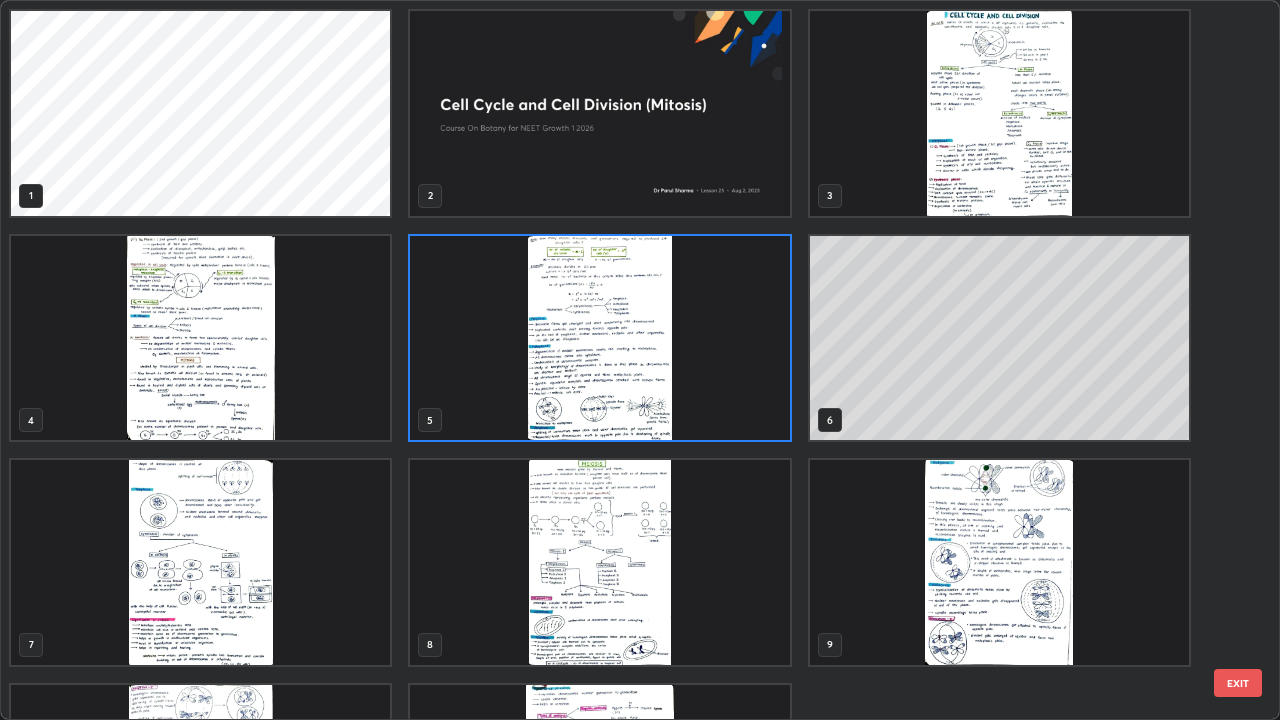 click at bounding box center (200, 562) 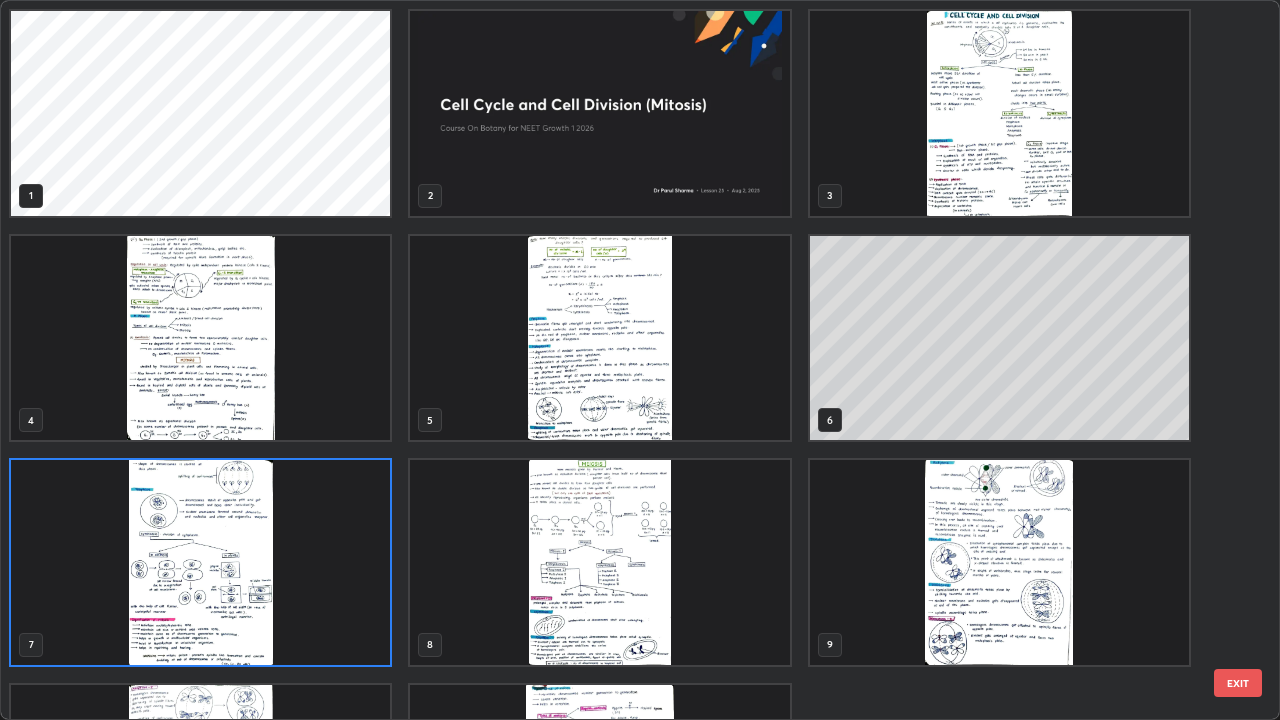 click at bounding box center [599, 338] 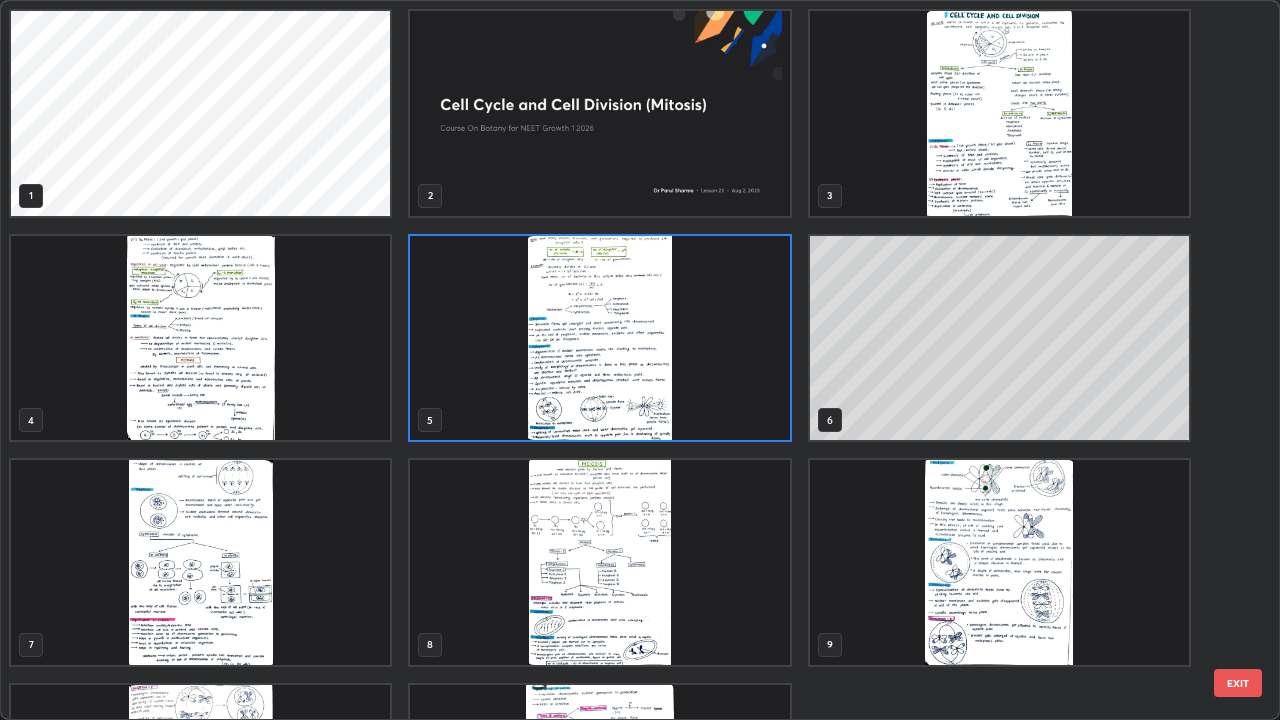 click at bounding box center [599, 338] 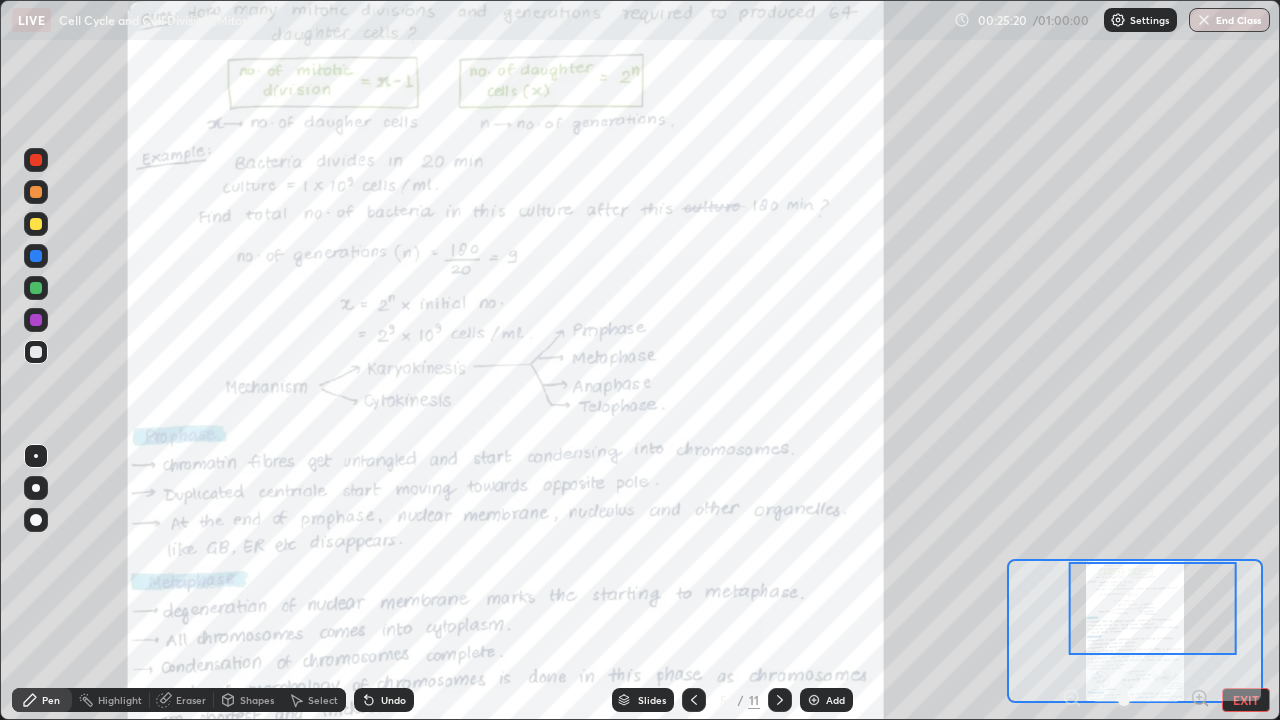 click at bounding box center [599, 338] 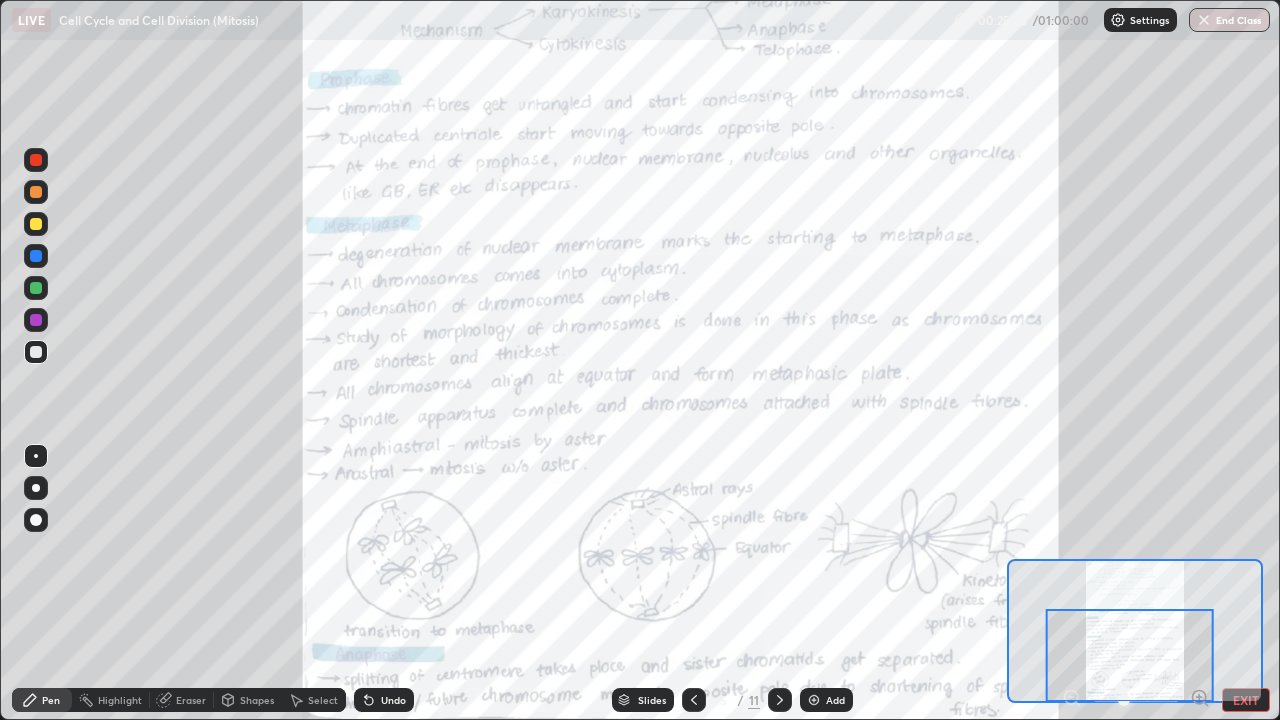 click on "Slides" at bounding box center (652, 700) 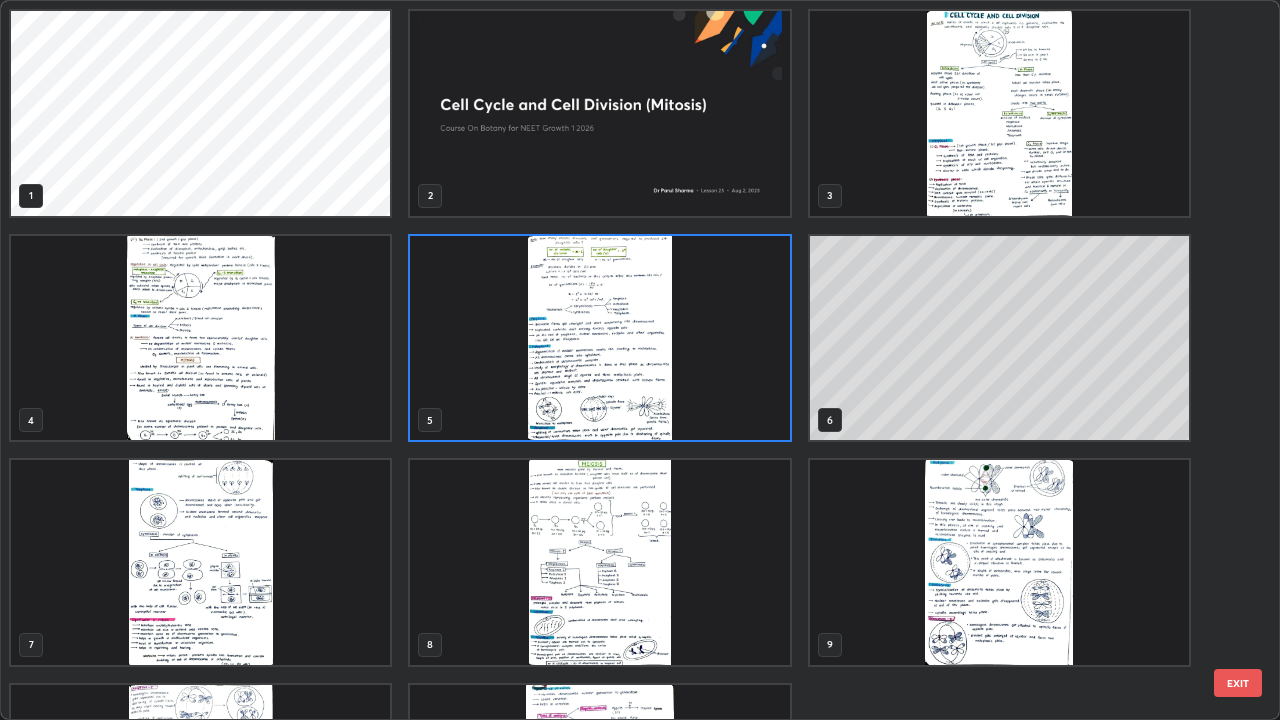 scroll, scrollTop: 7, scrollLeft: 11, axis: both 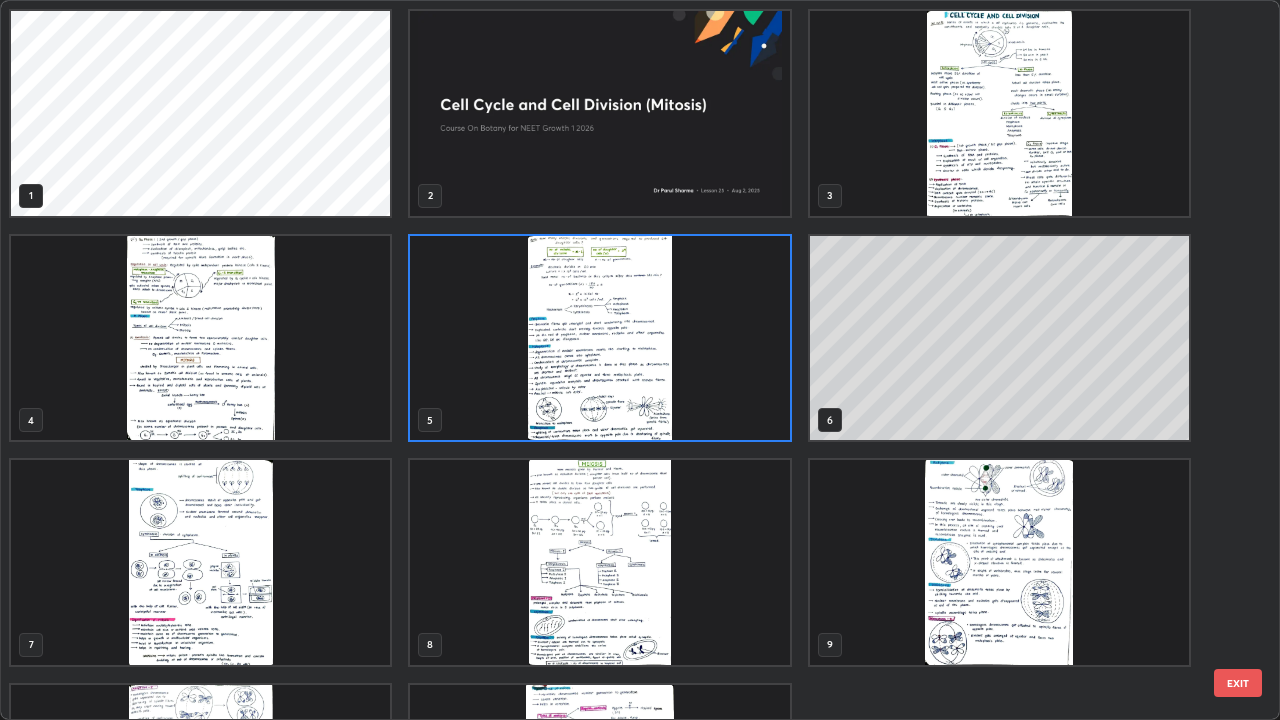 click at bounding box center [200, 562] 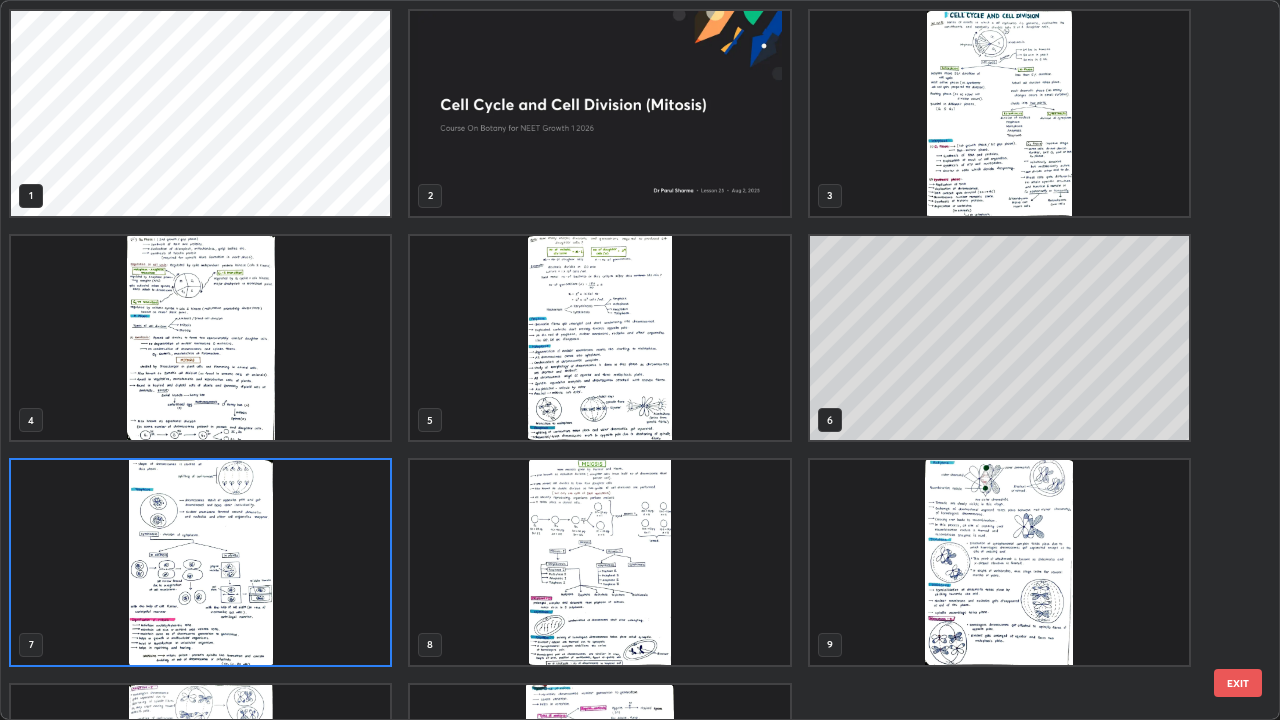 click at bounding box center [200, 562] 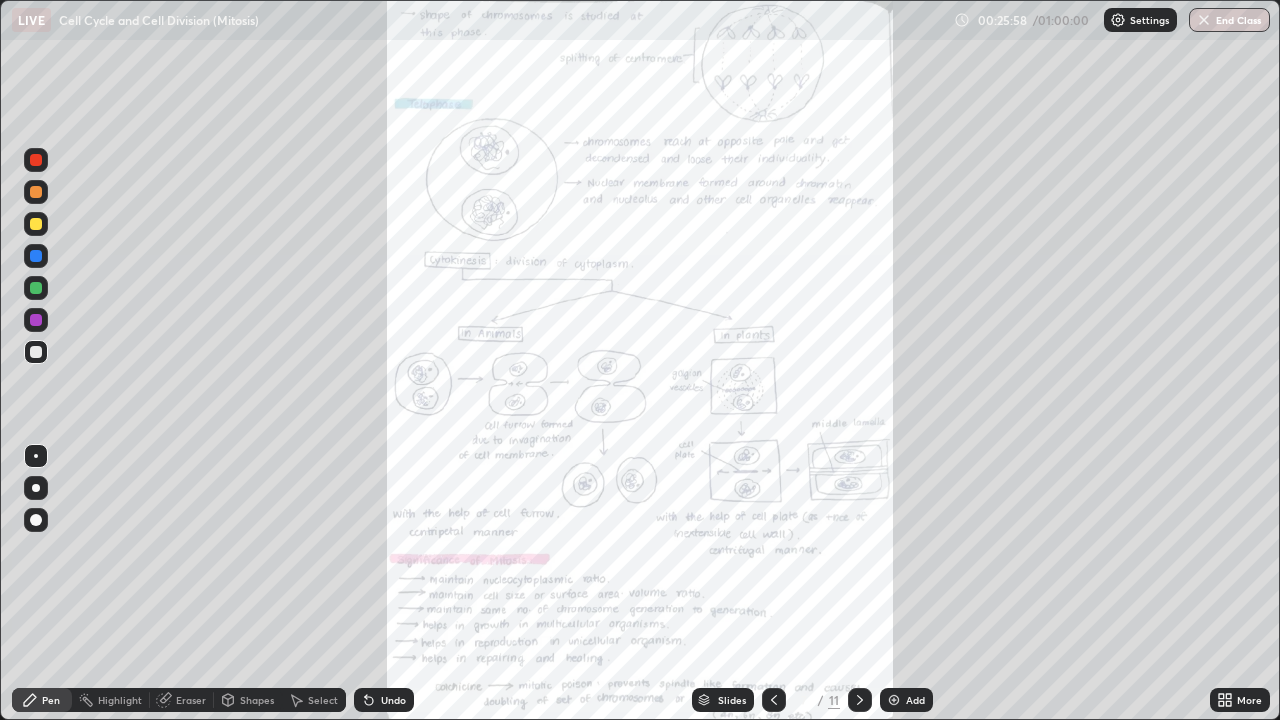 click 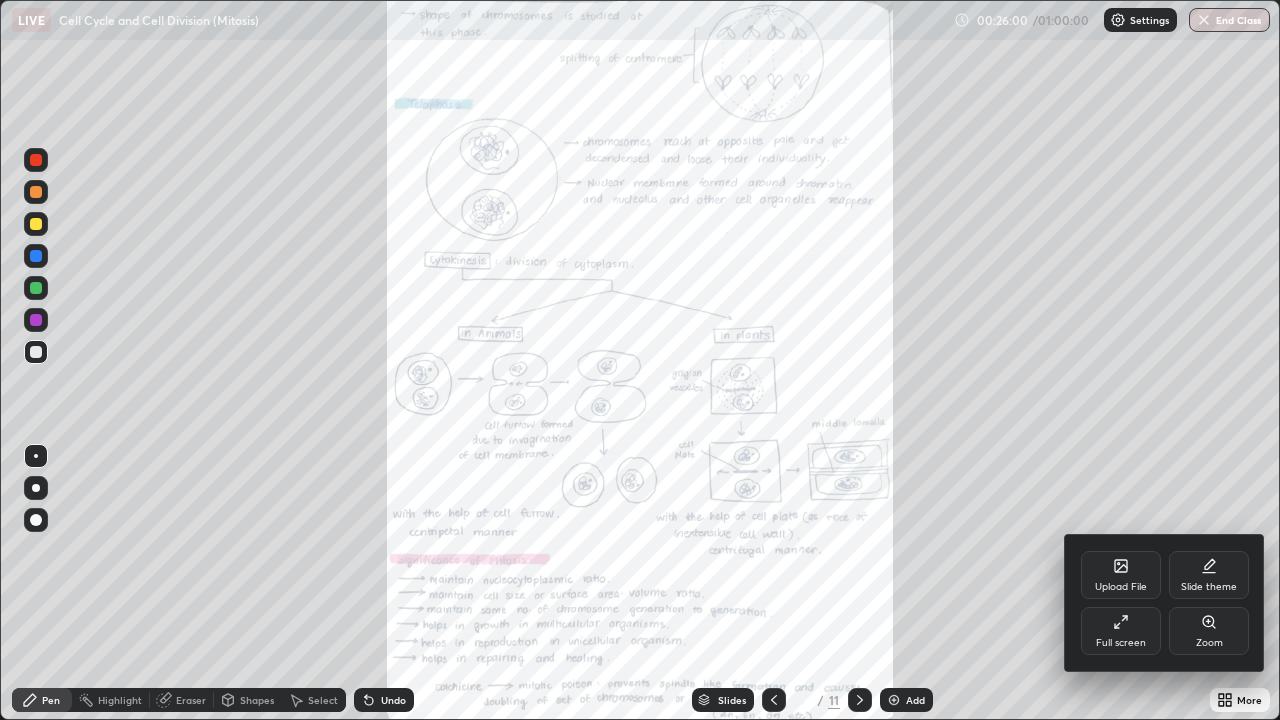 click 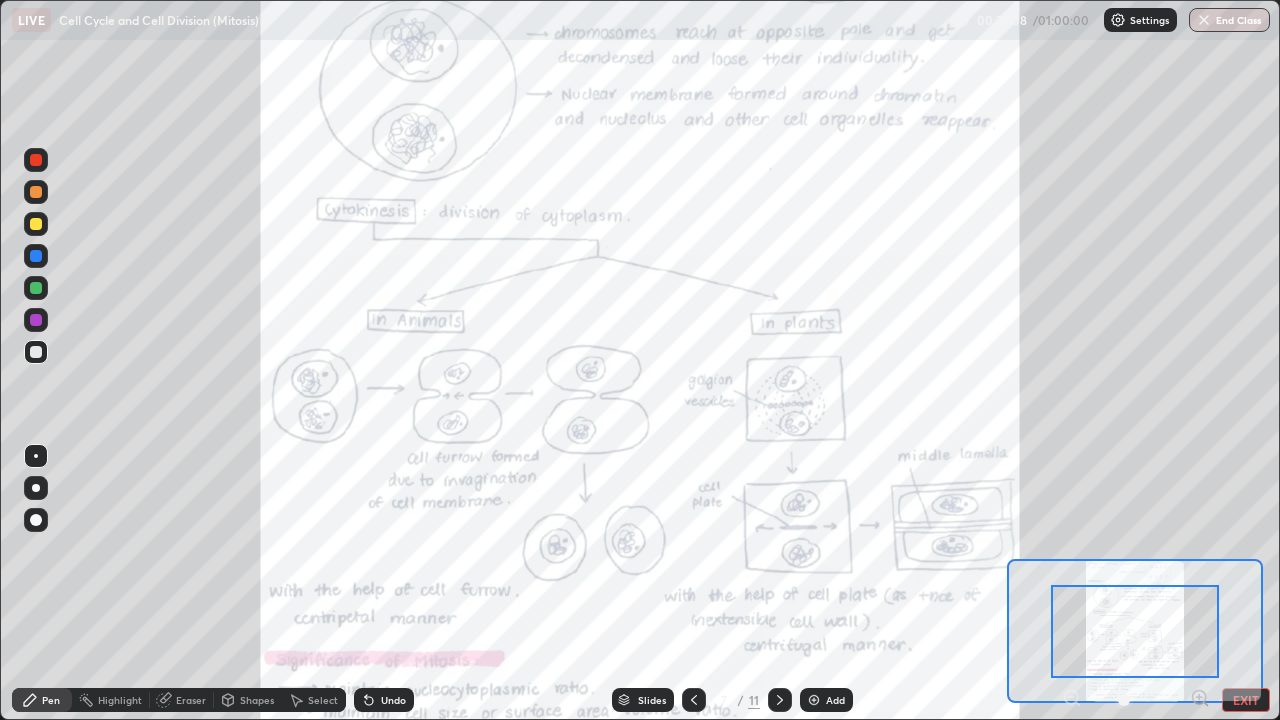 click on "Slides" at bounding box center [652, 700] 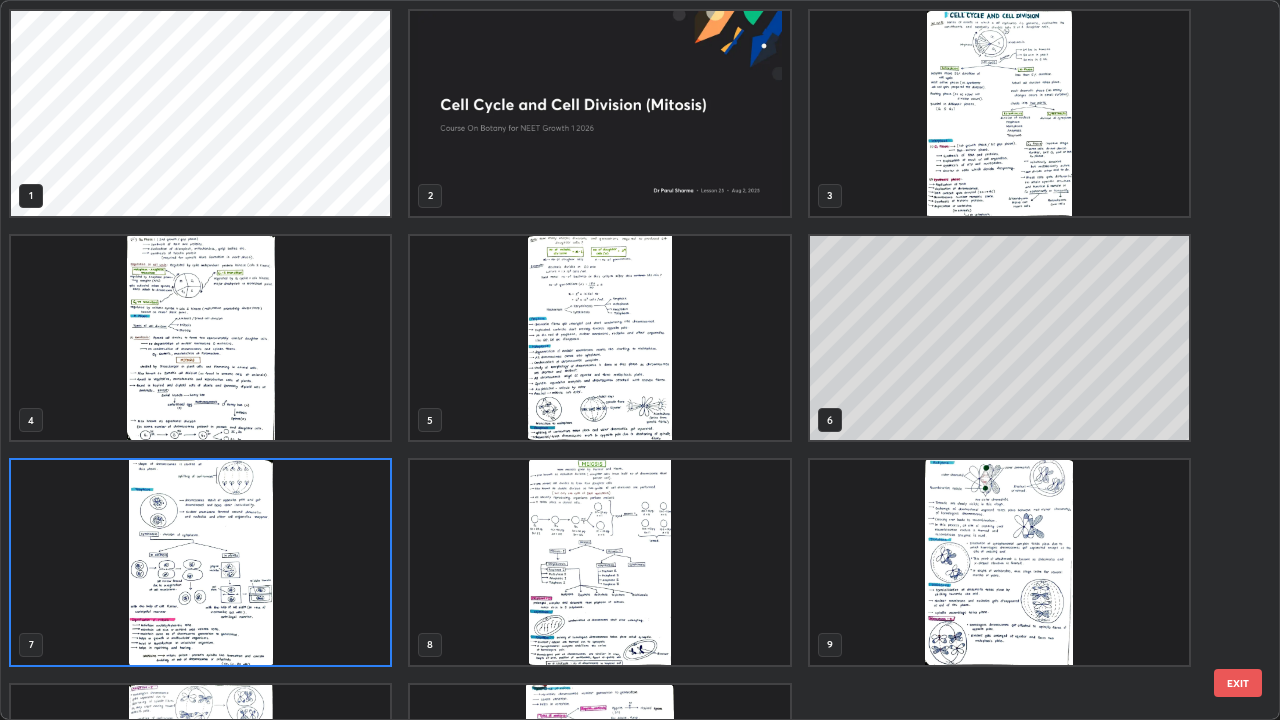 scroll, scrollTop: 7, scrollLeft: 11, axis: both 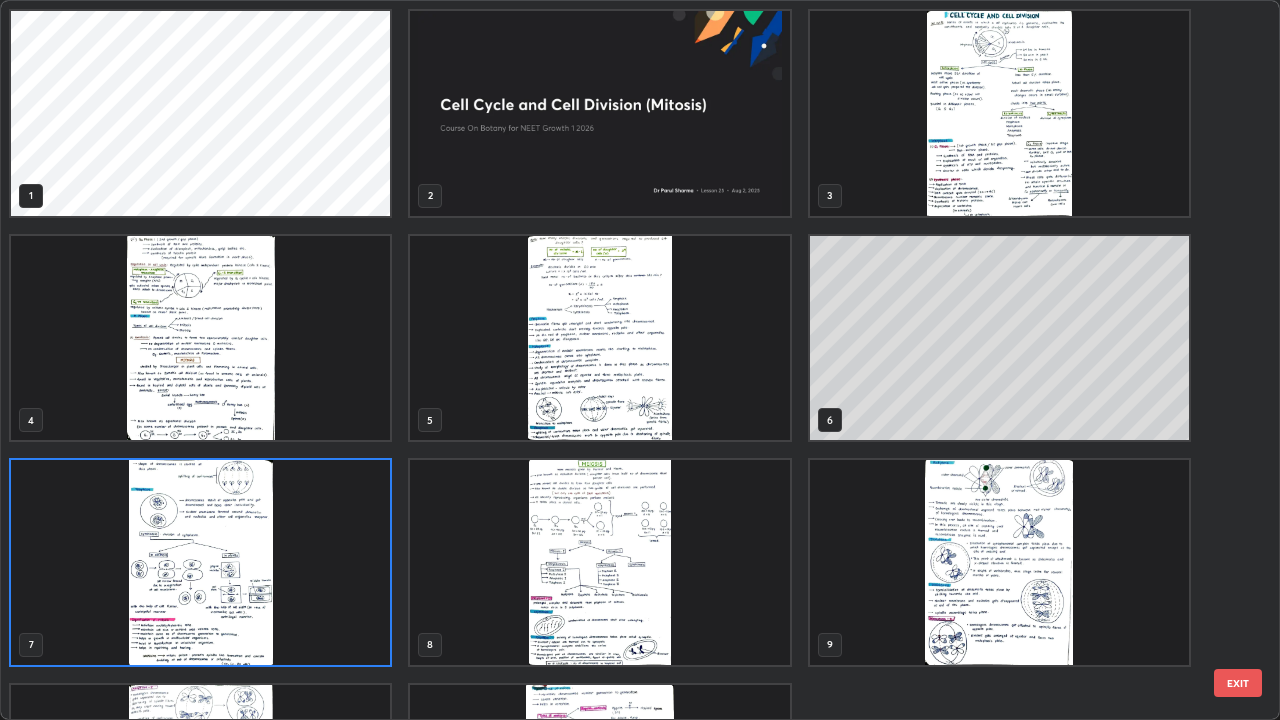click at bounding box center (599, 338) 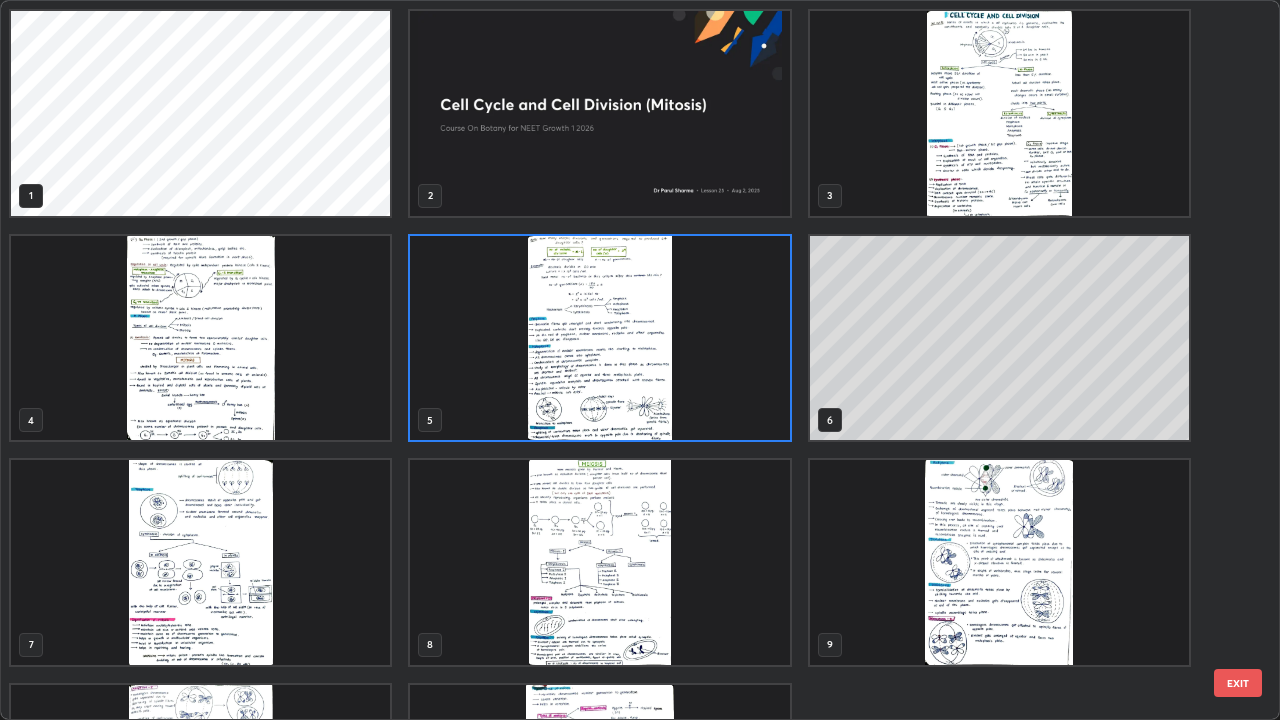 click at bounding box center (599, 338) 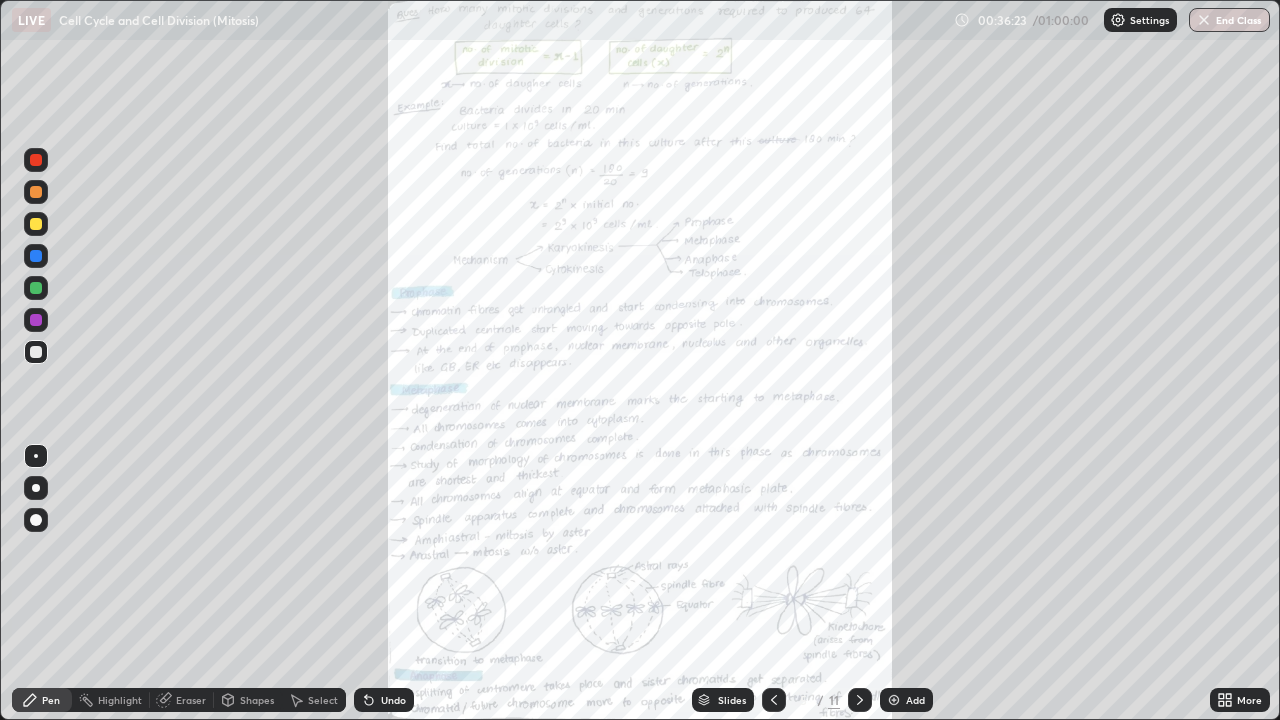 click on "Slides" at bounding box center [732, 700] 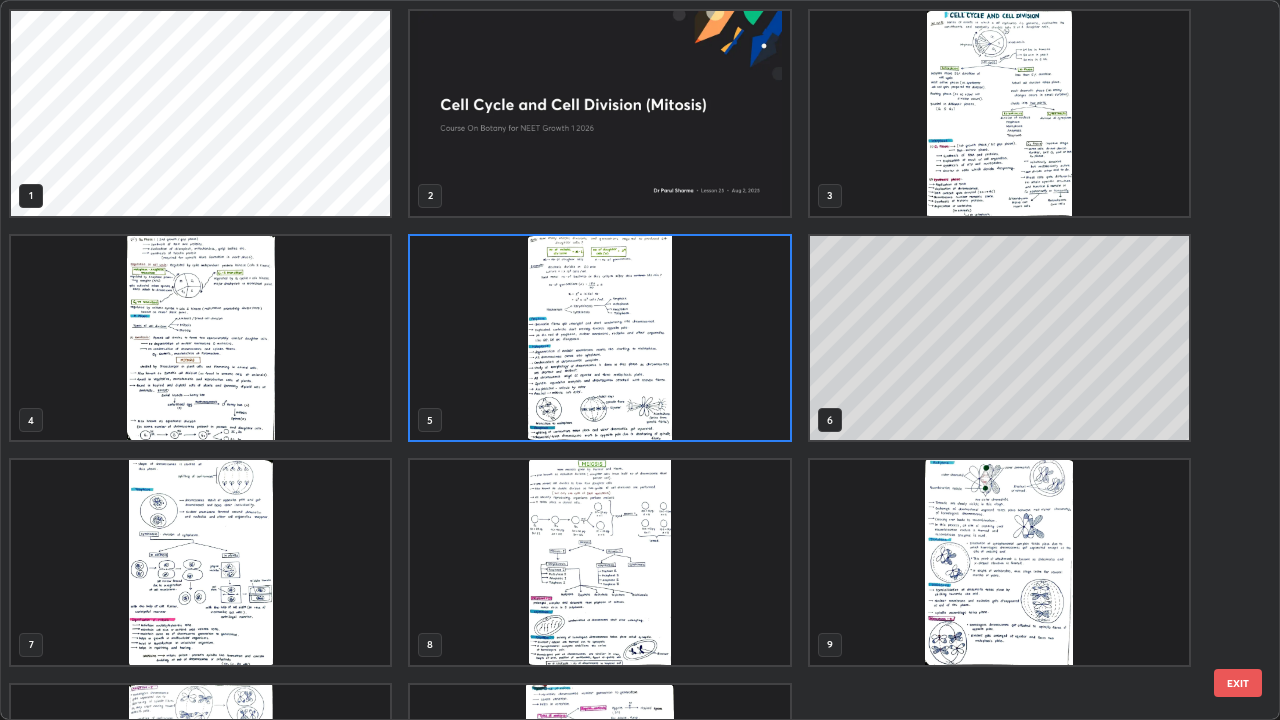 scroll, scrollTop: 7, scrollLeft: 11, axis: both 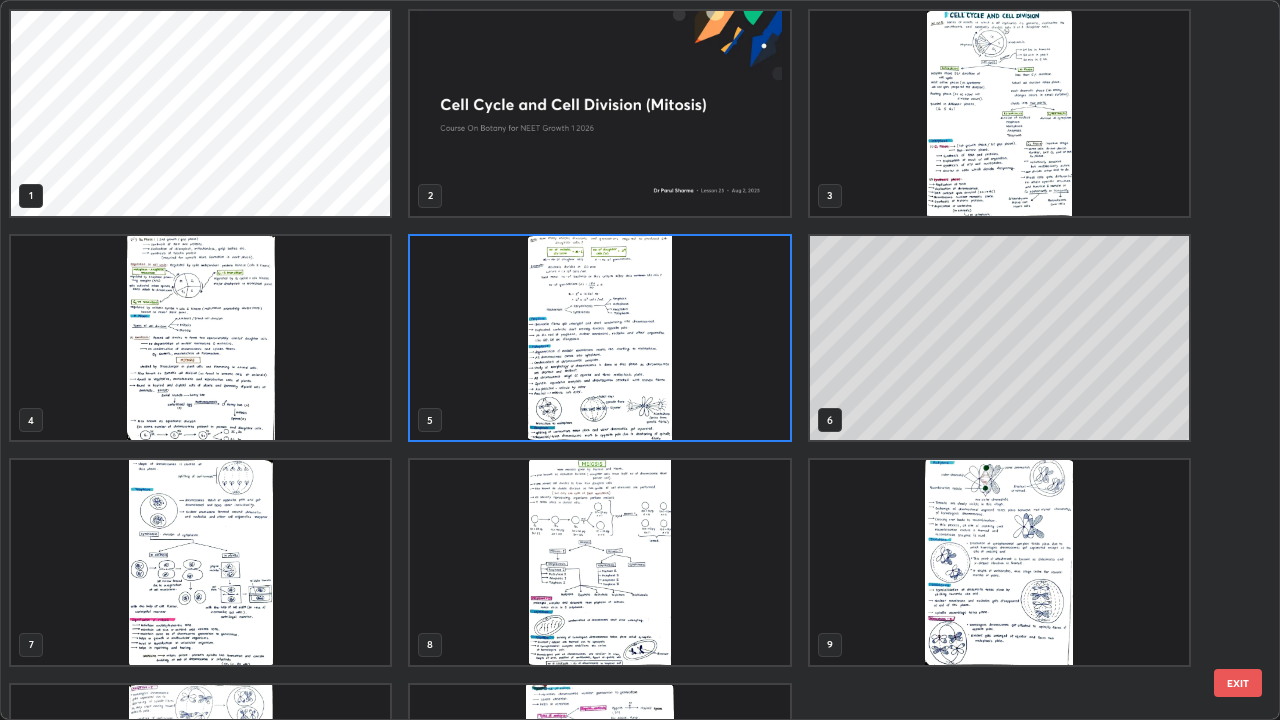 click at bounding box center (200, 562) 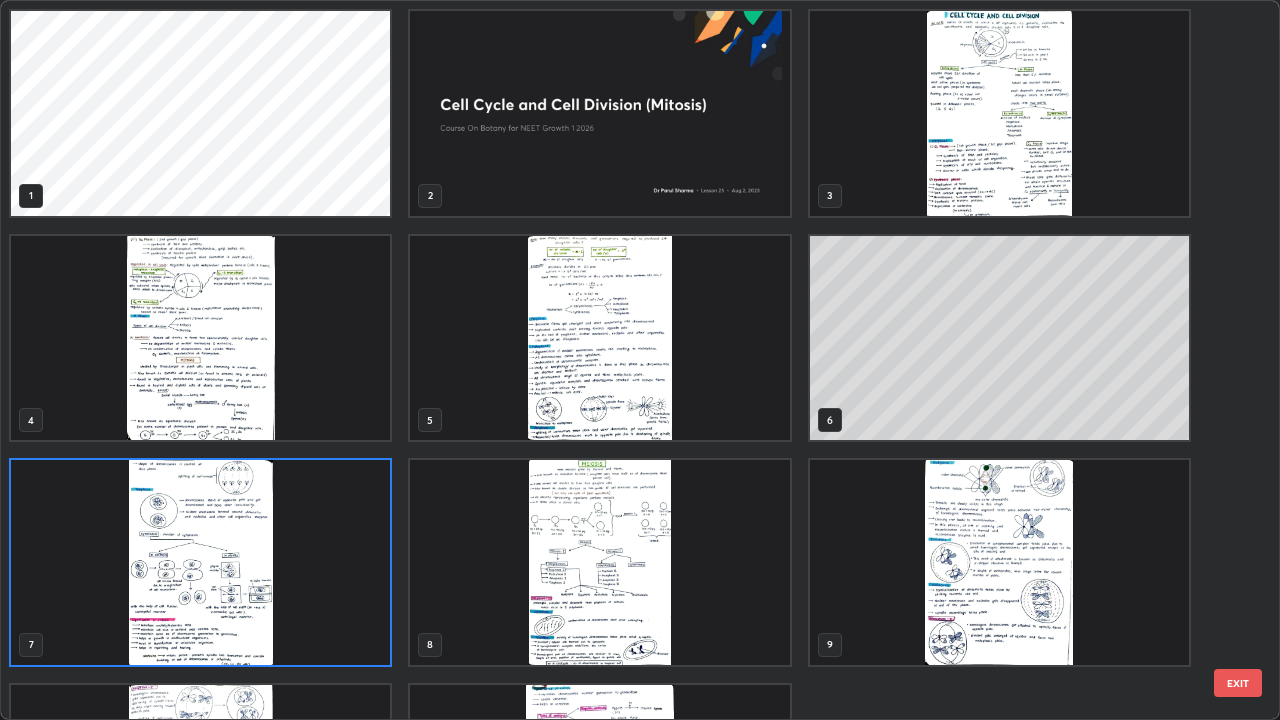 click at bounding box center [200, 562] 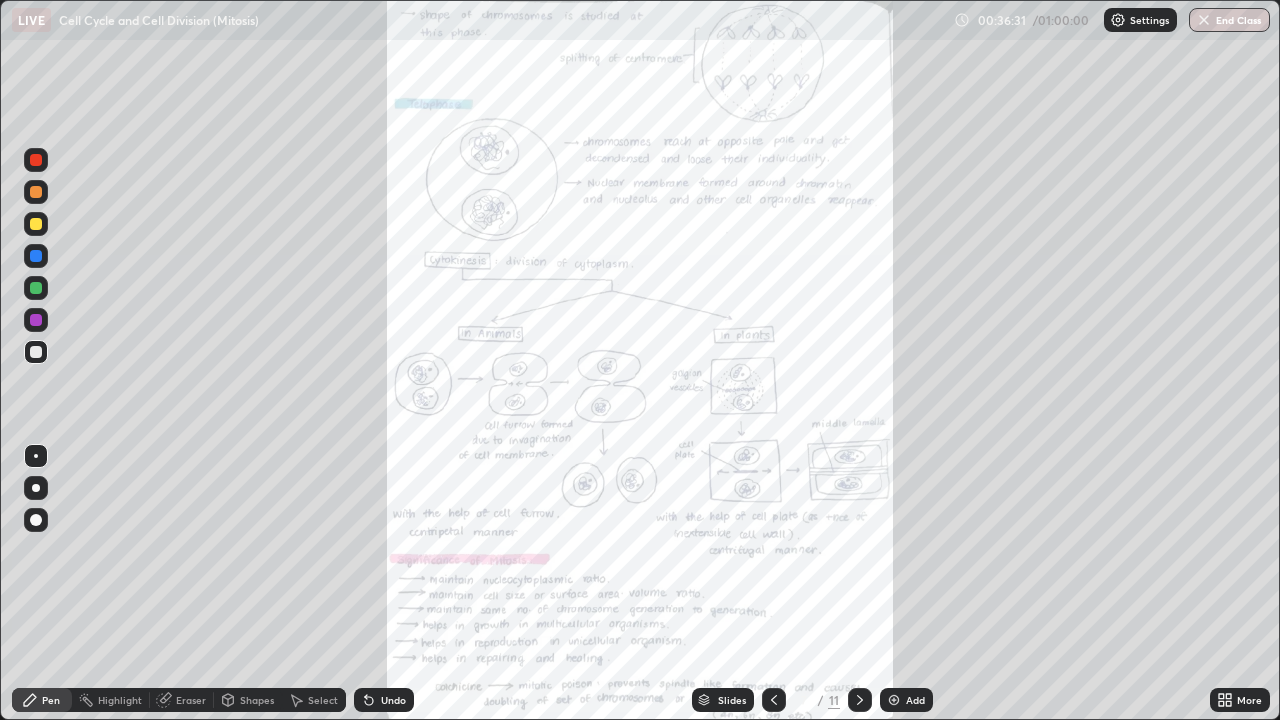 click 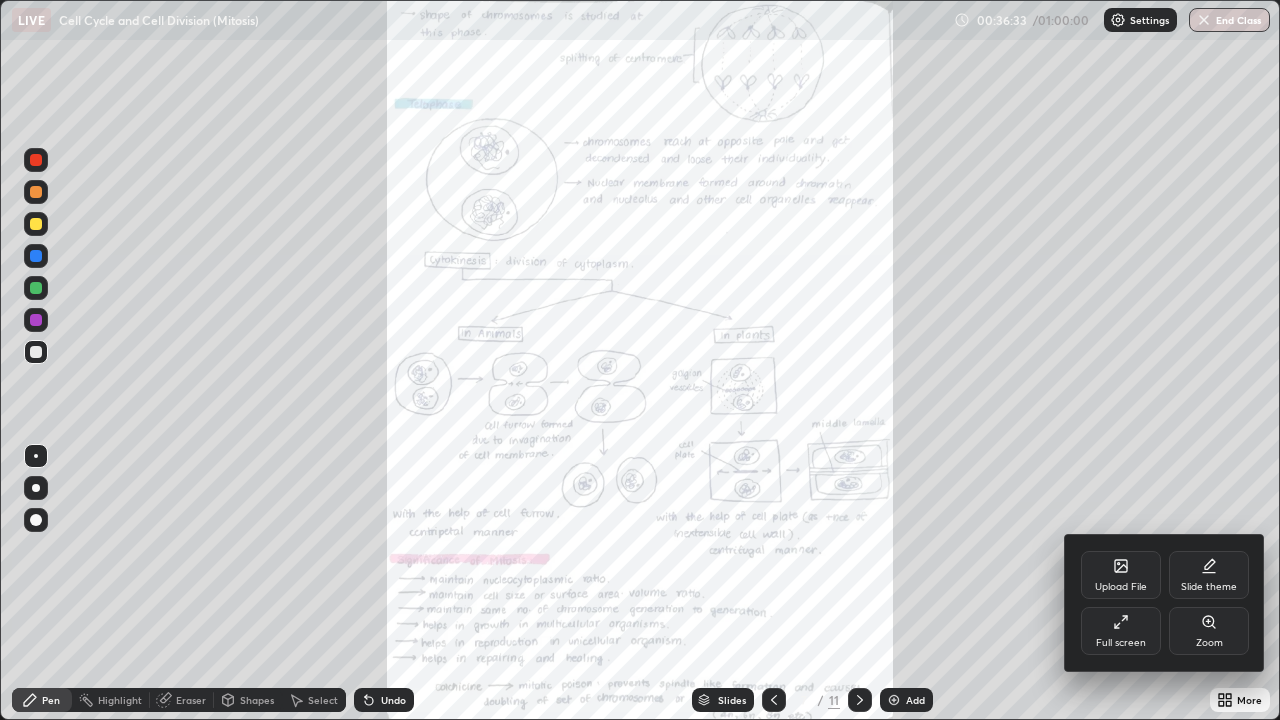click 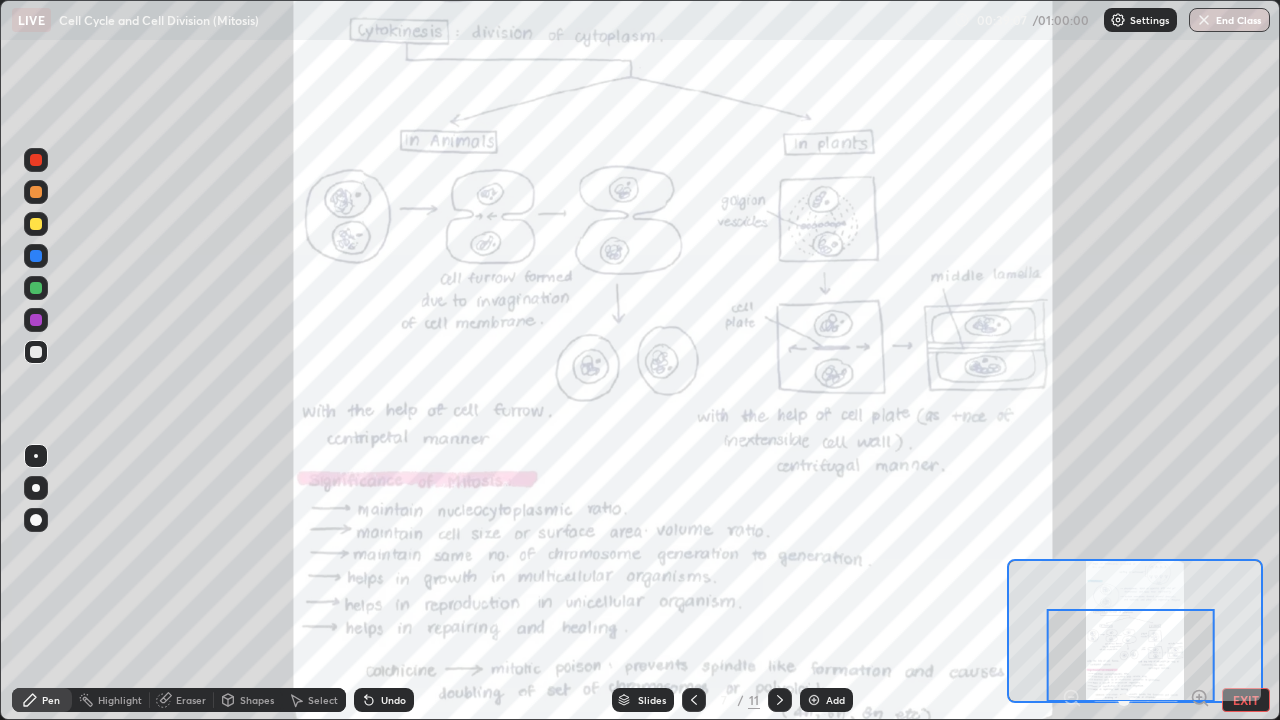 click at bounding box center [1131, 655] 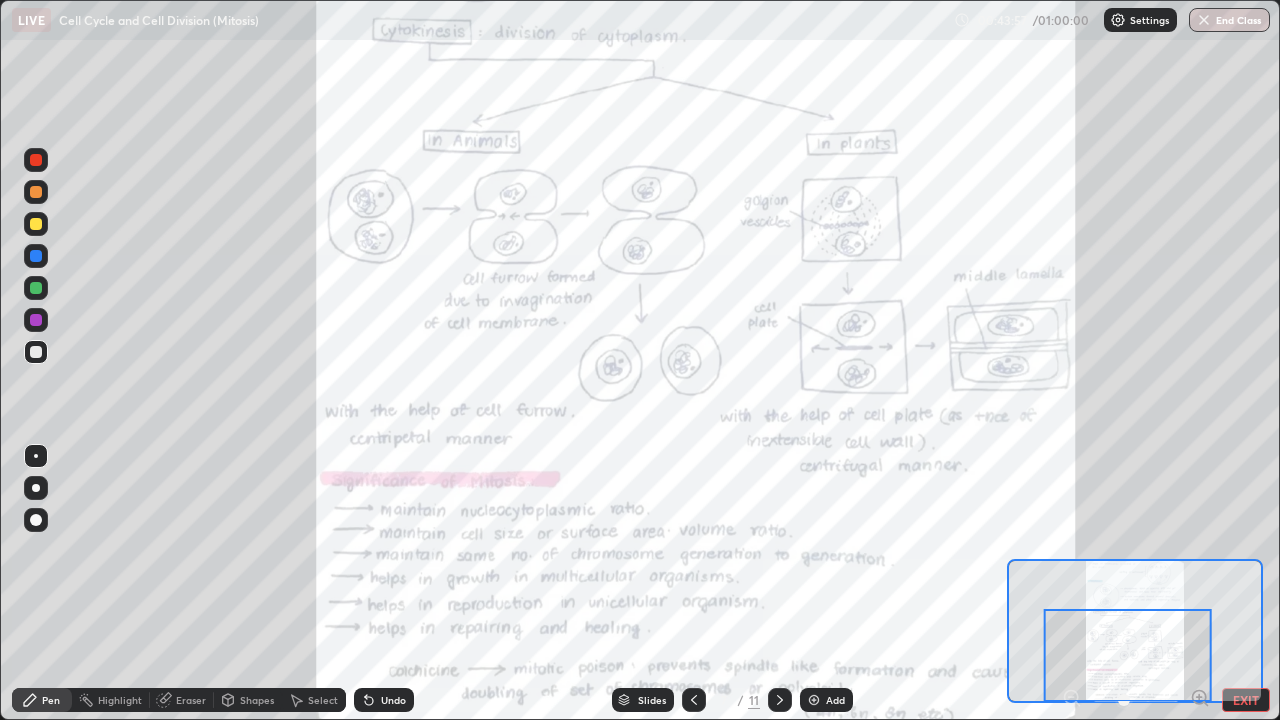 click at bounding box center [1128, 655] 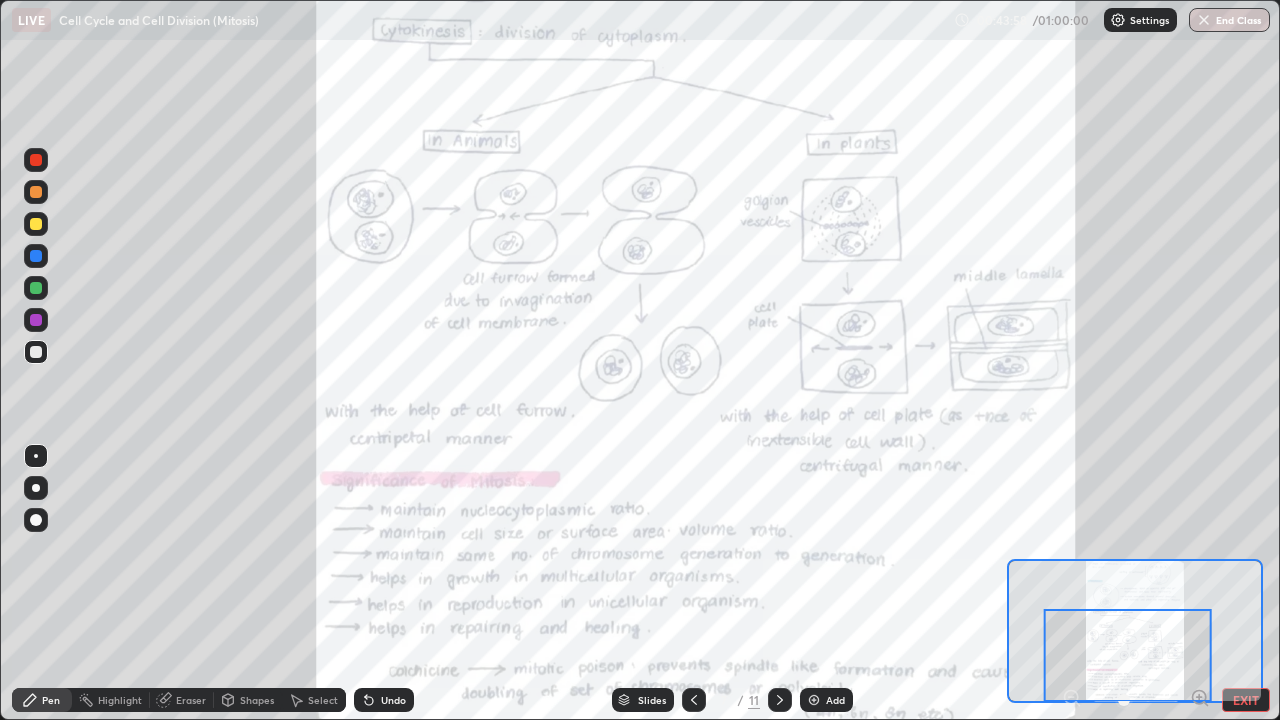 click on "EXIT" at bounding box center (1246, 700) 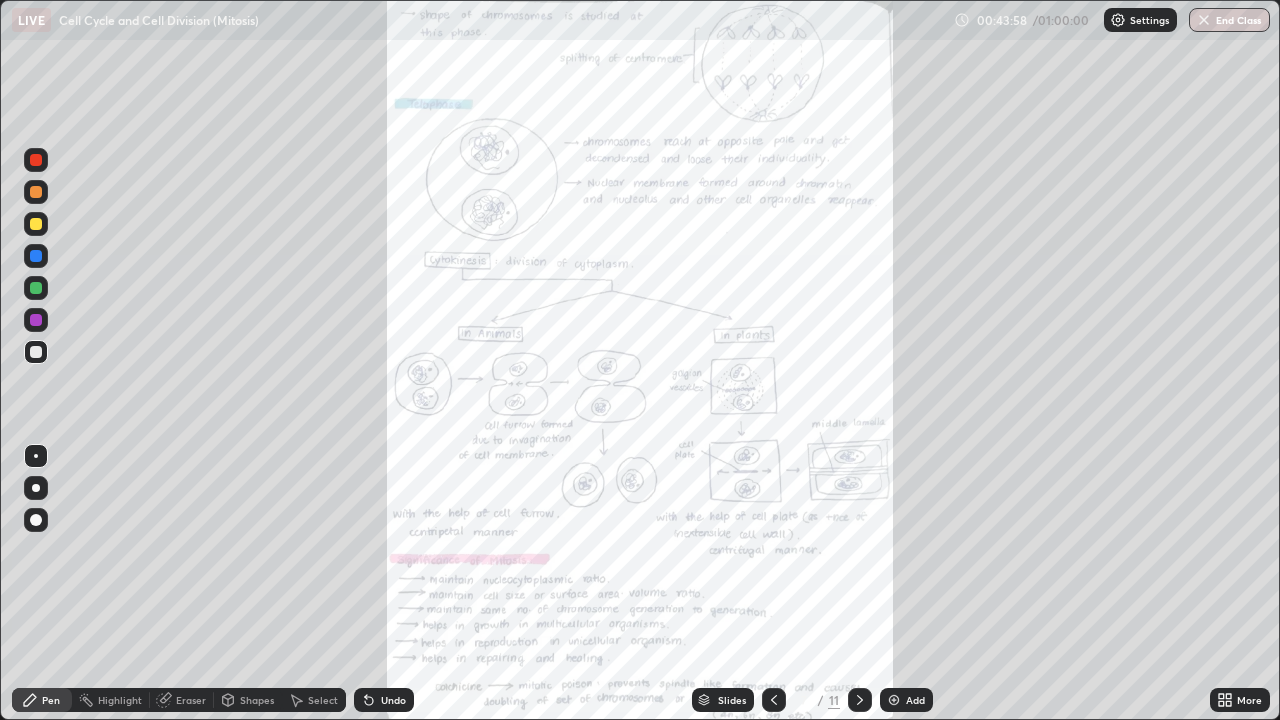 click on "More" at bounding box center (1249, 700) 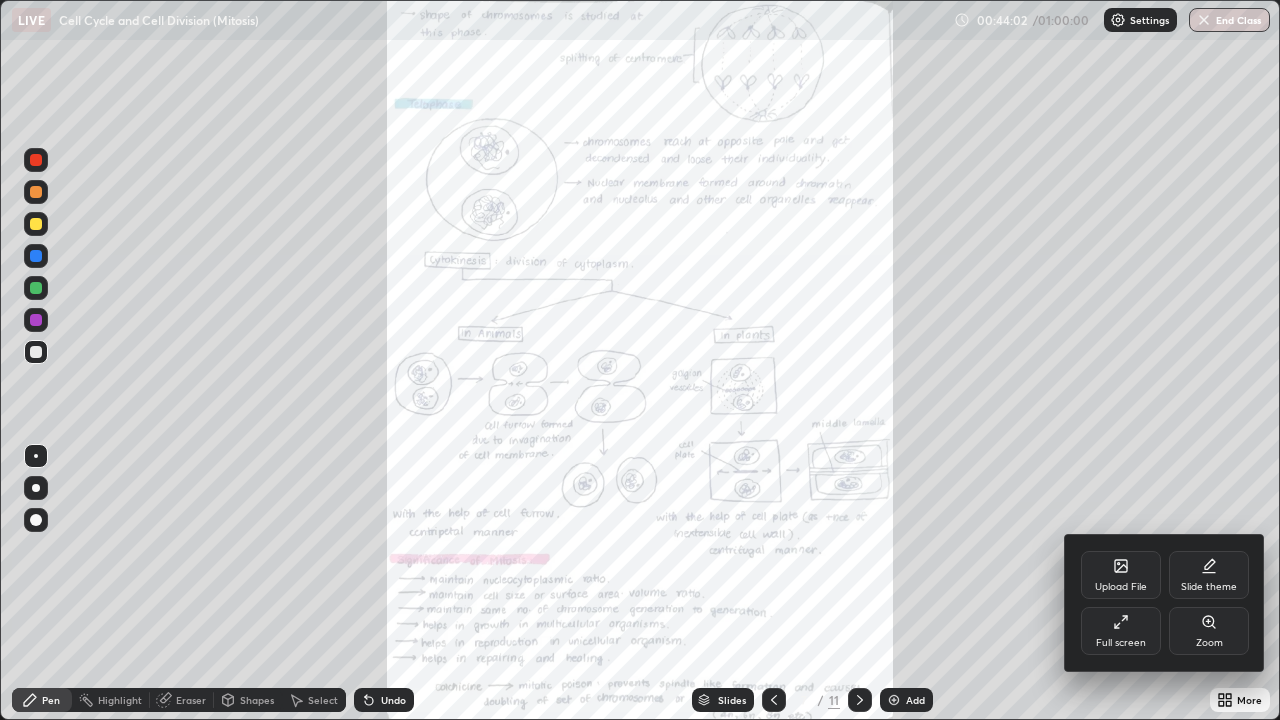 click at bounding box center (640, 360) 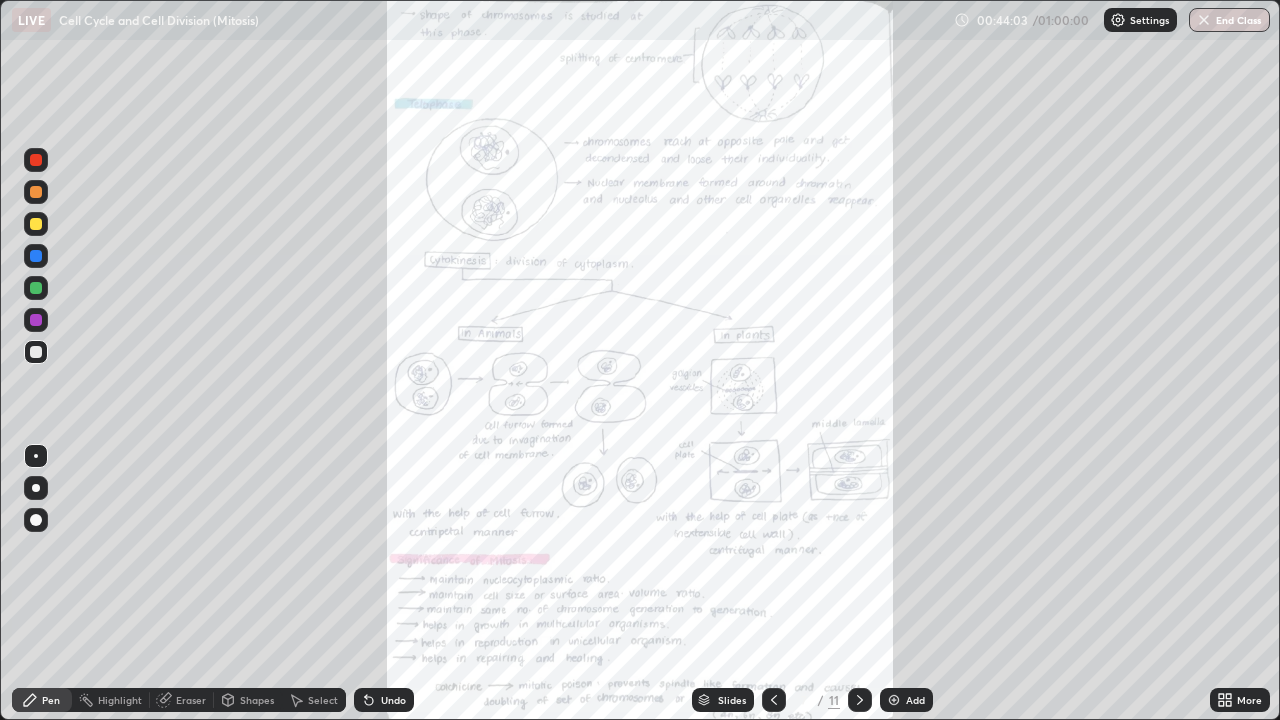 click 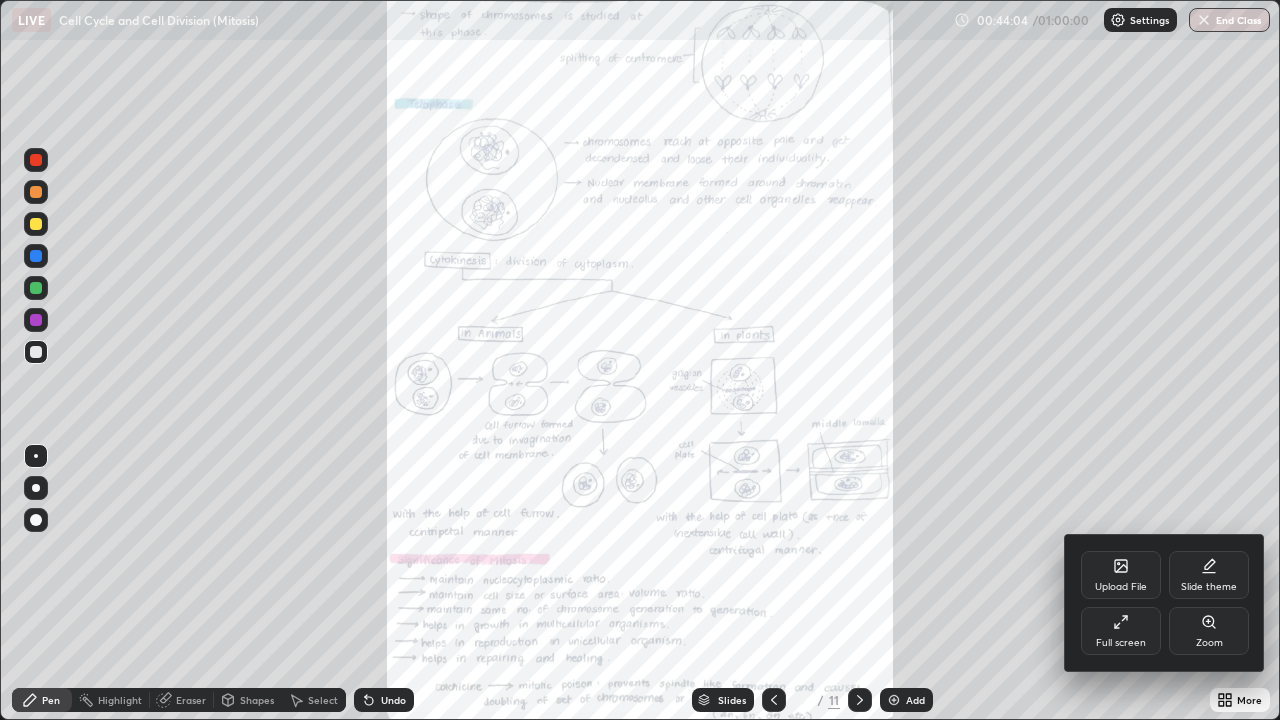 click 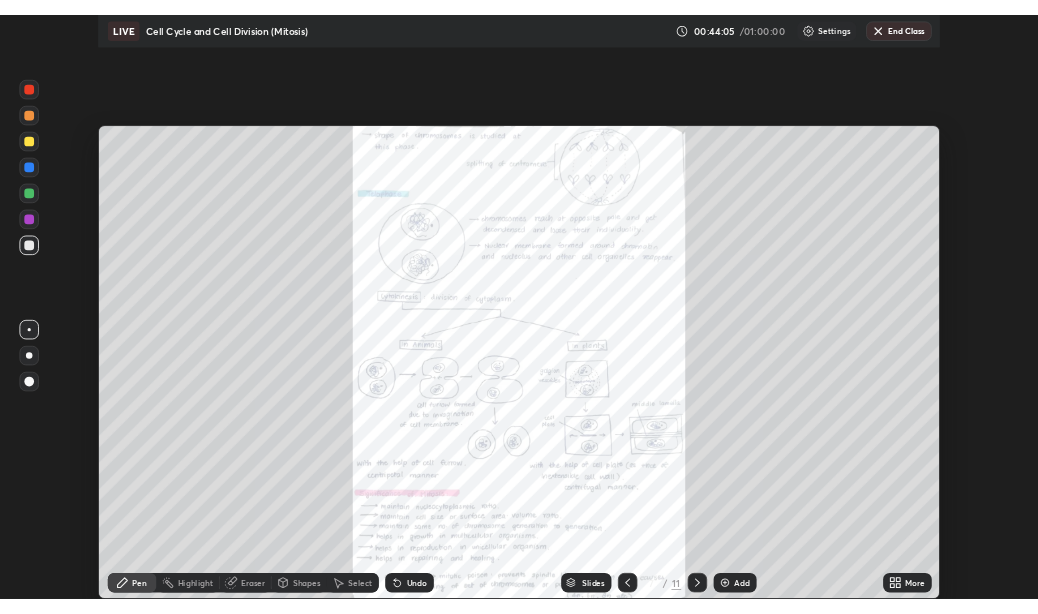 scroll, scrollTop: 614, scrollLeft: 1038, axis: both 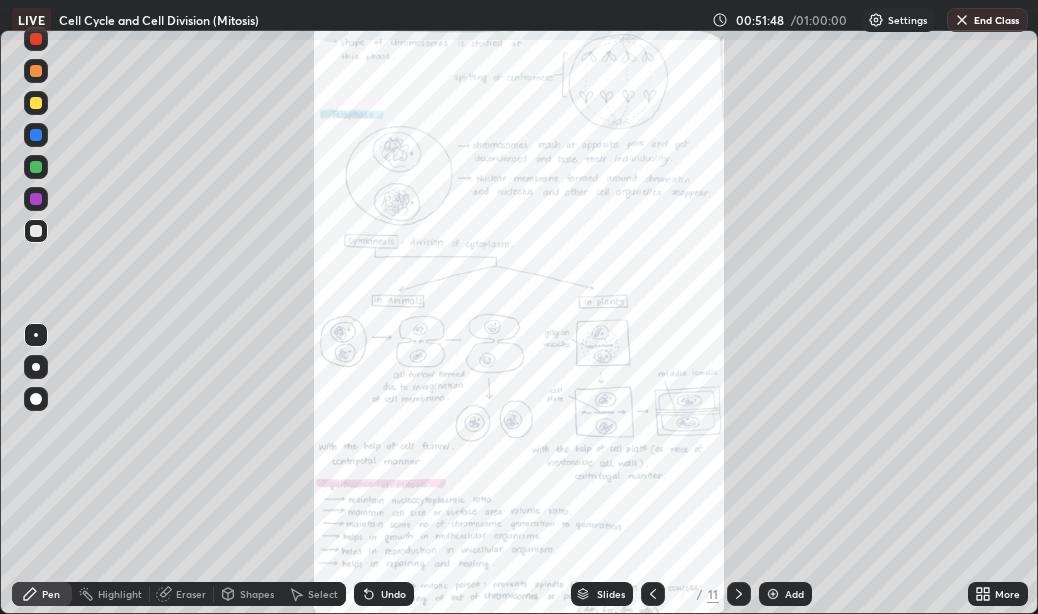 click on "End Class" at bounding box center [987, 20] 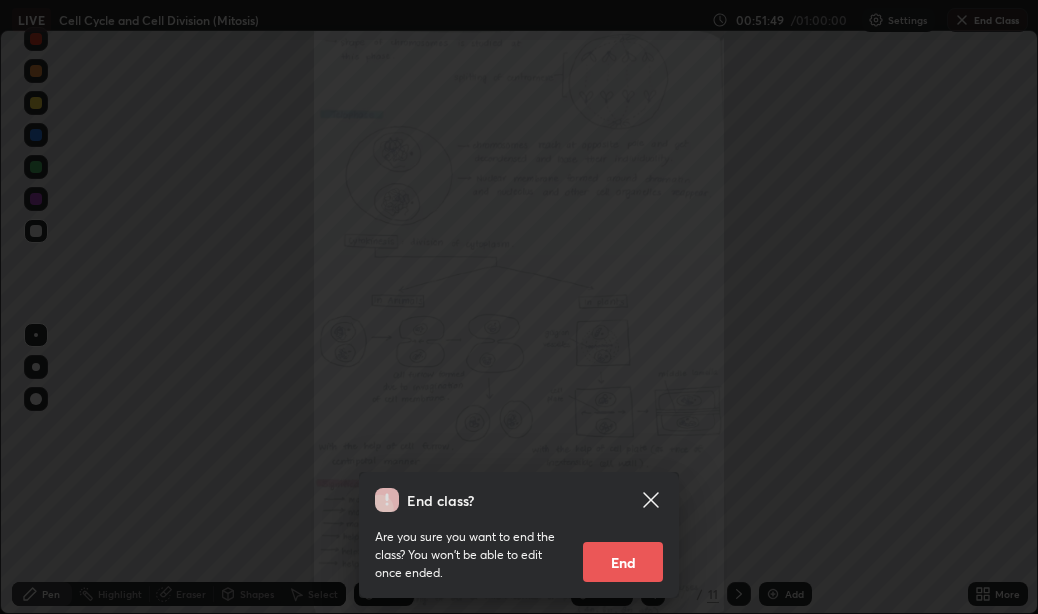 click on "End" at bounding box center (623, 562) 